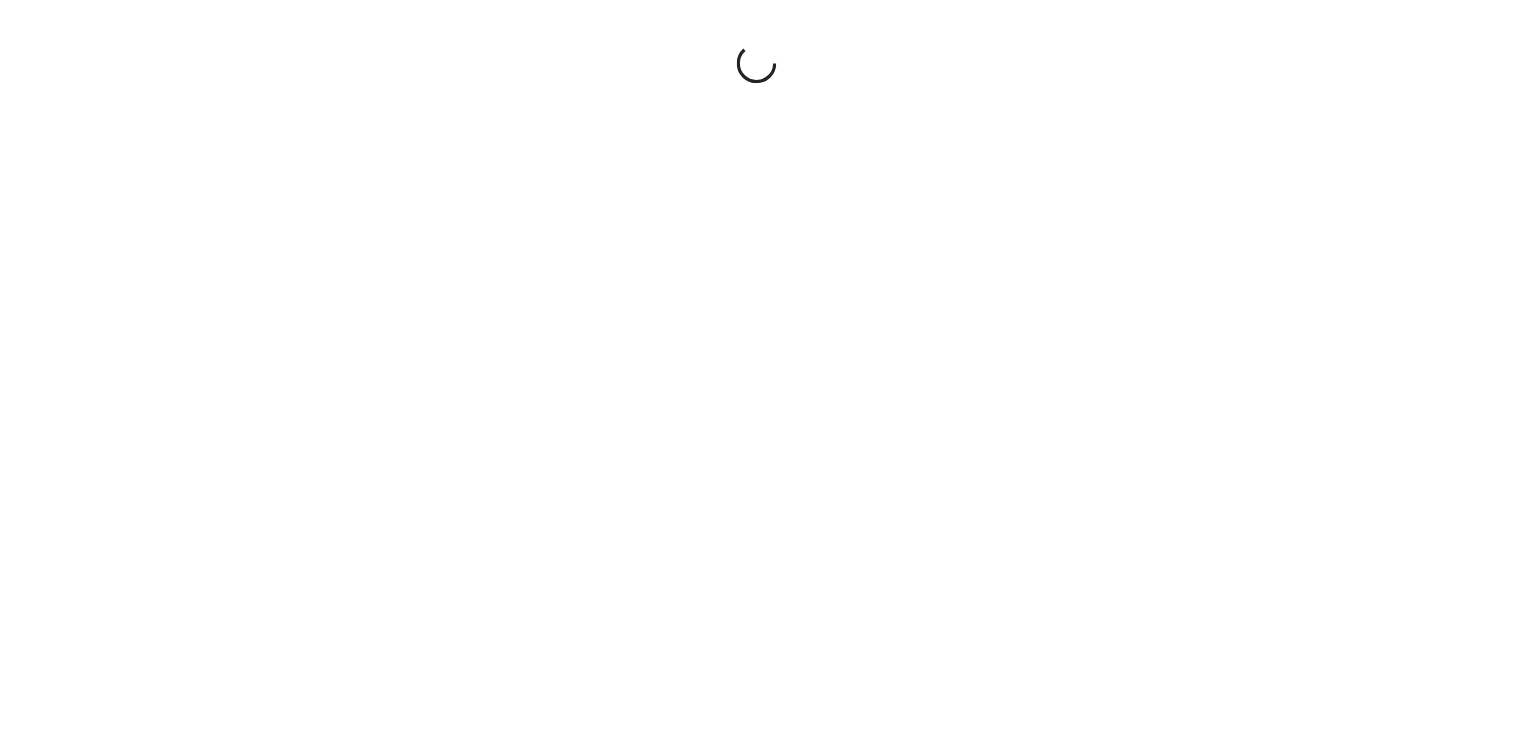 scroll, scrollTop: 0, scrollLeft: 0, axis: both 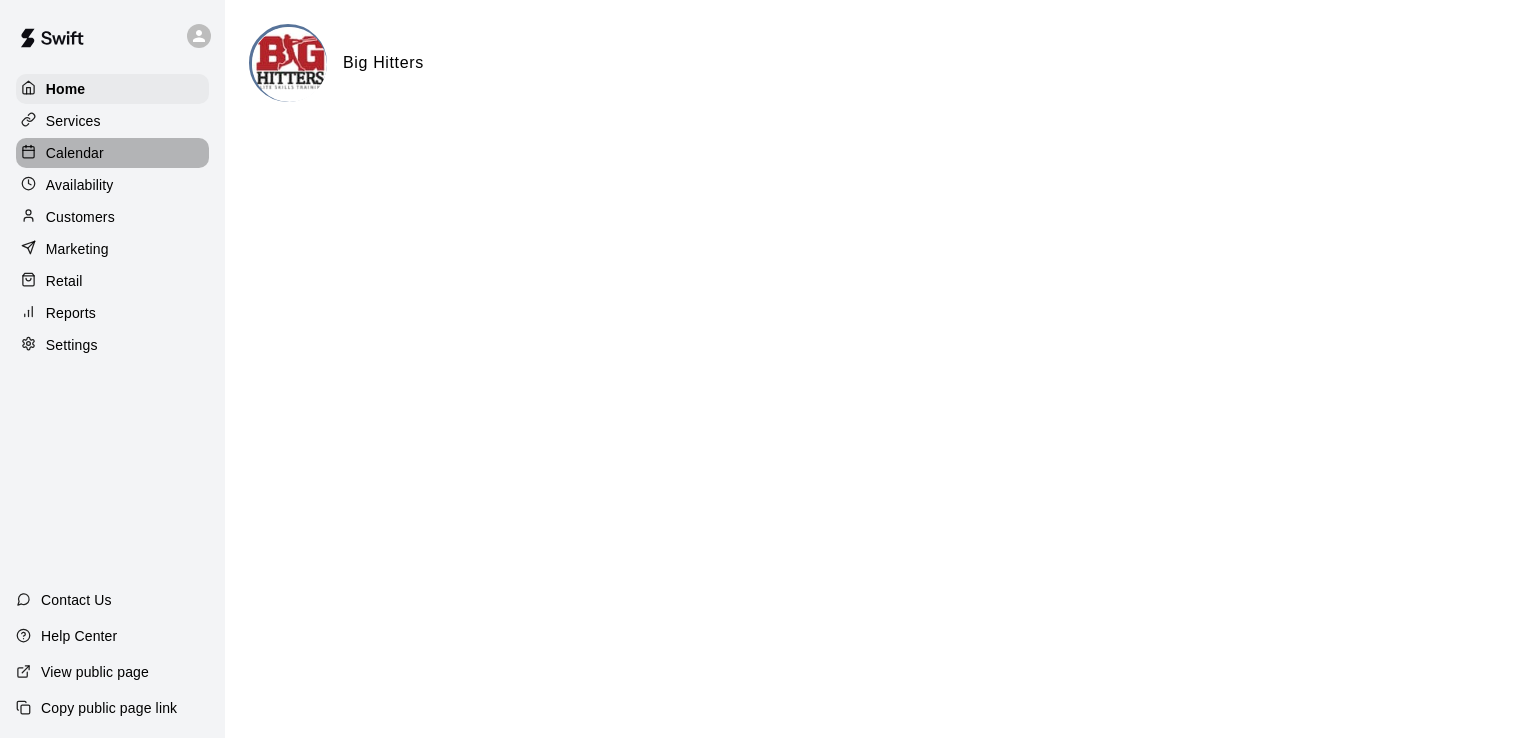 click on "Calendar" at bounding box center [112, 153] 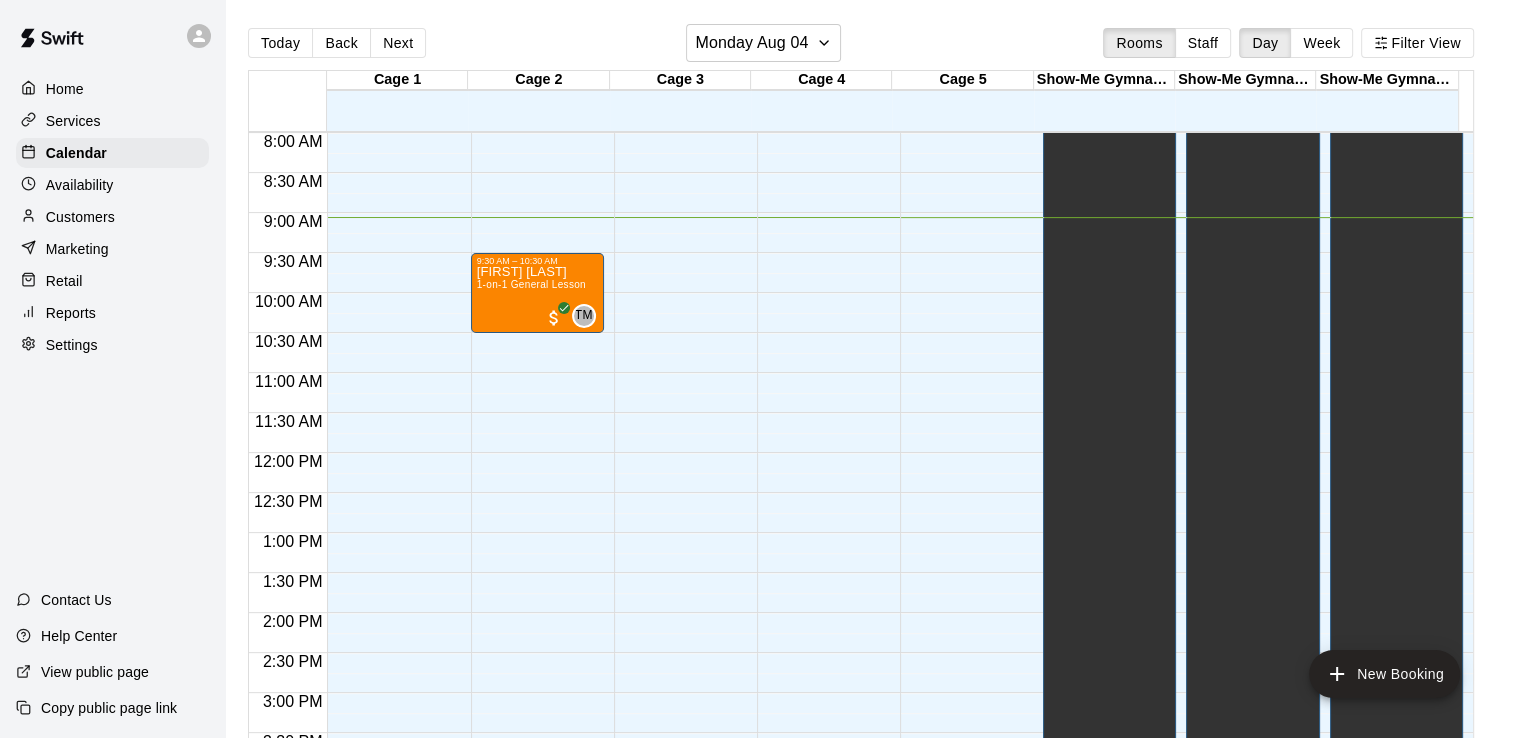 scroll, scrollTop: 637, scrollLeft: 0, axis: vertical 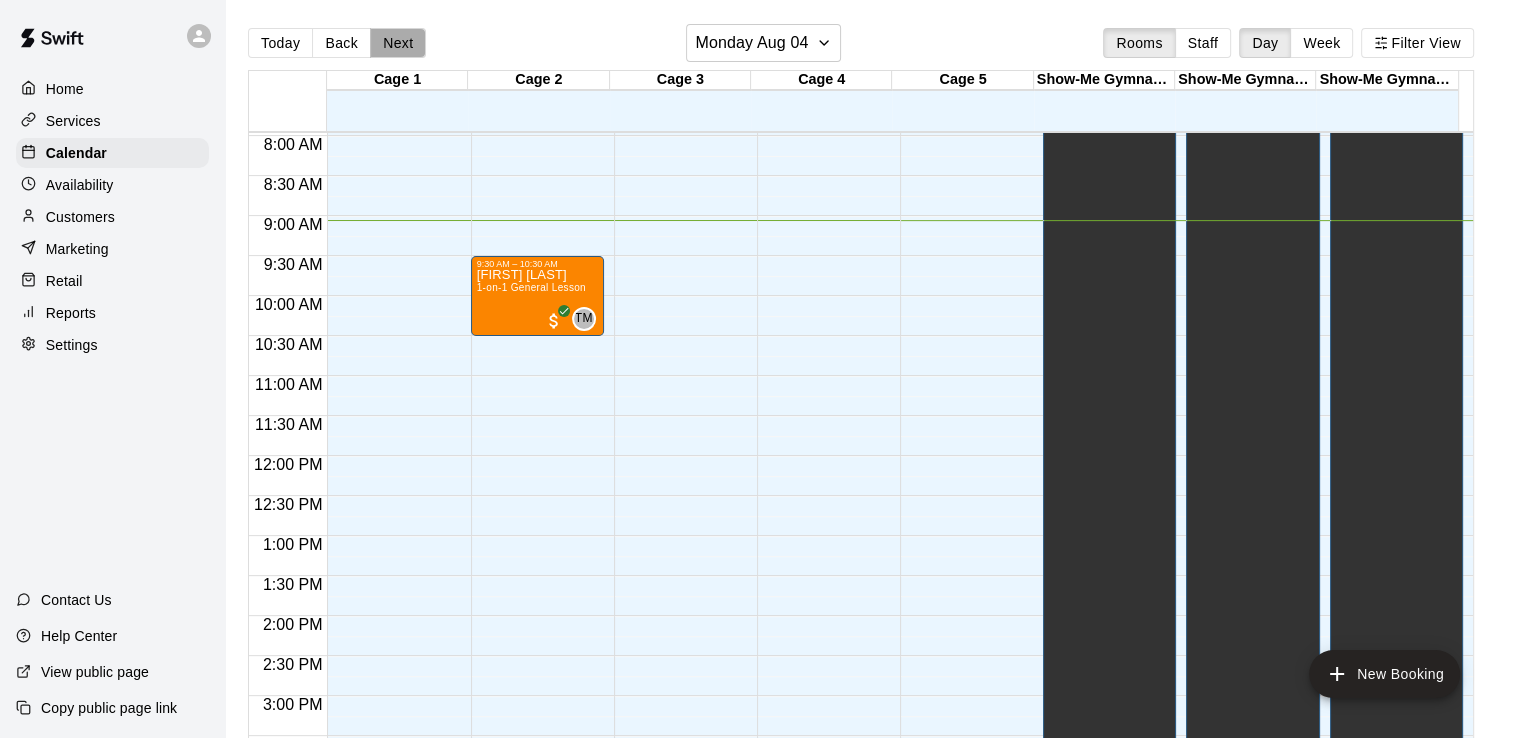 click on "Next" at bounding box center (398, 43) 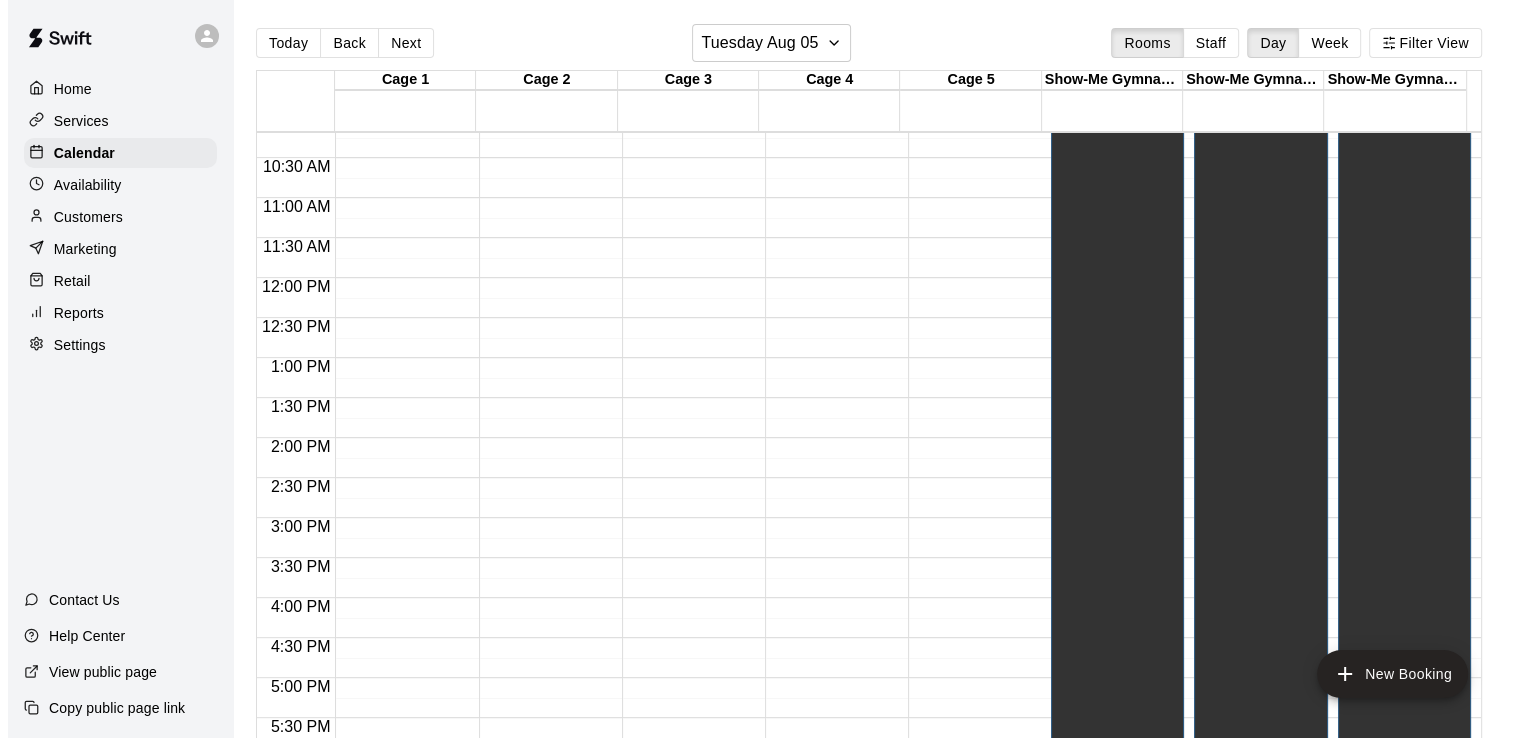 scroll, scrollTop: 852, scrollLeft: 0, axis: vertical 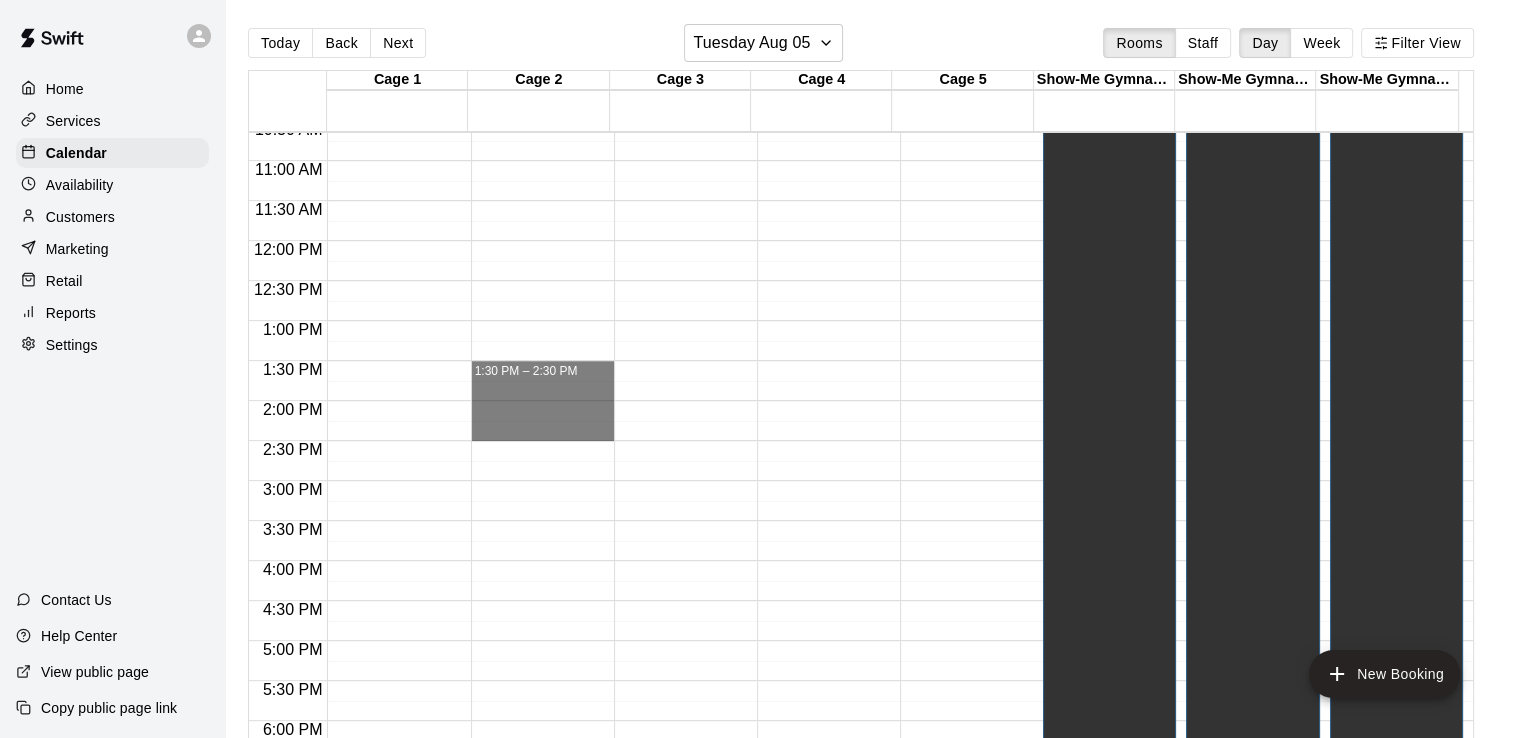 drag, startPoint x: 531, startPoint y: 363, endPoint x: 528, endPoint y: 434, distance: 71.063354 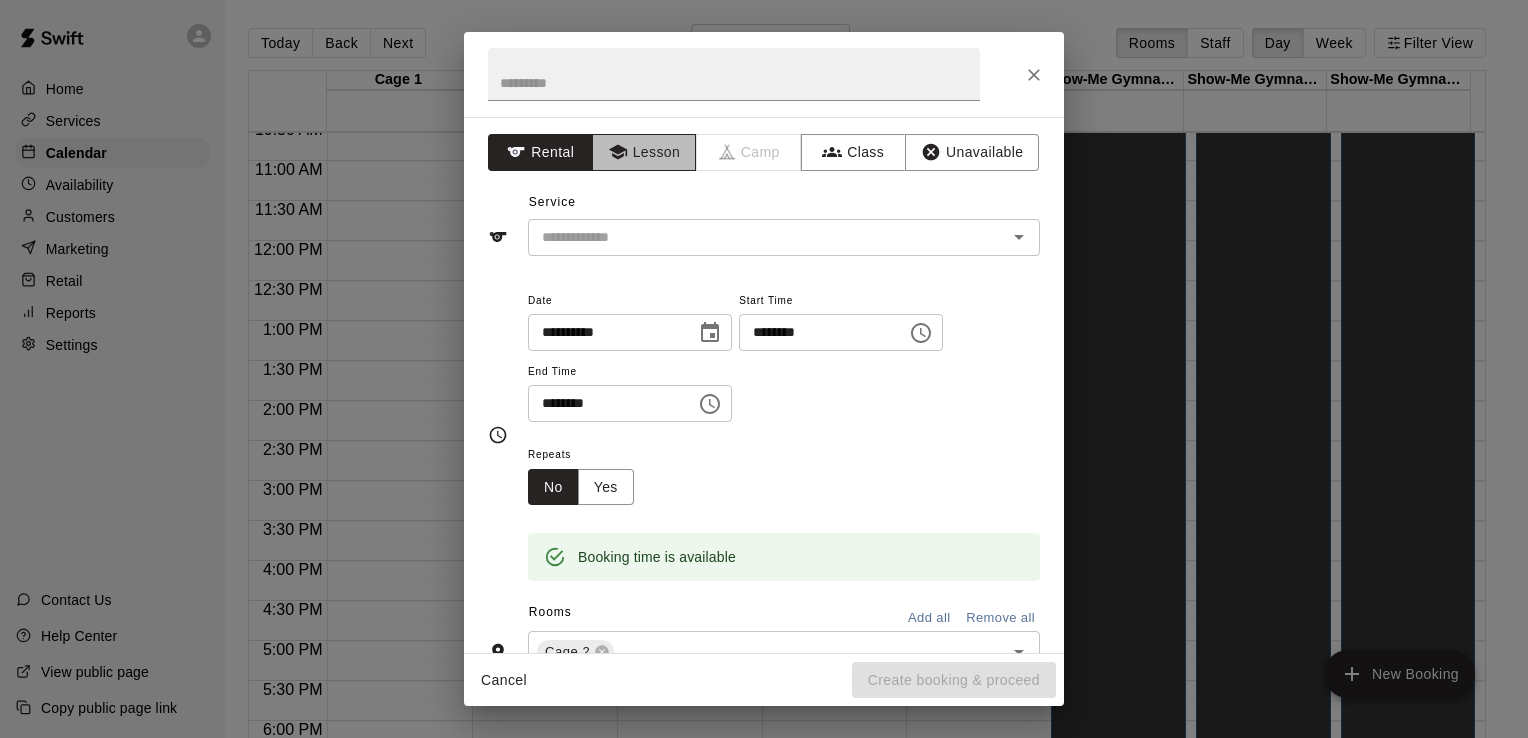 click on "Lesson" at bounding box center (644, 152) 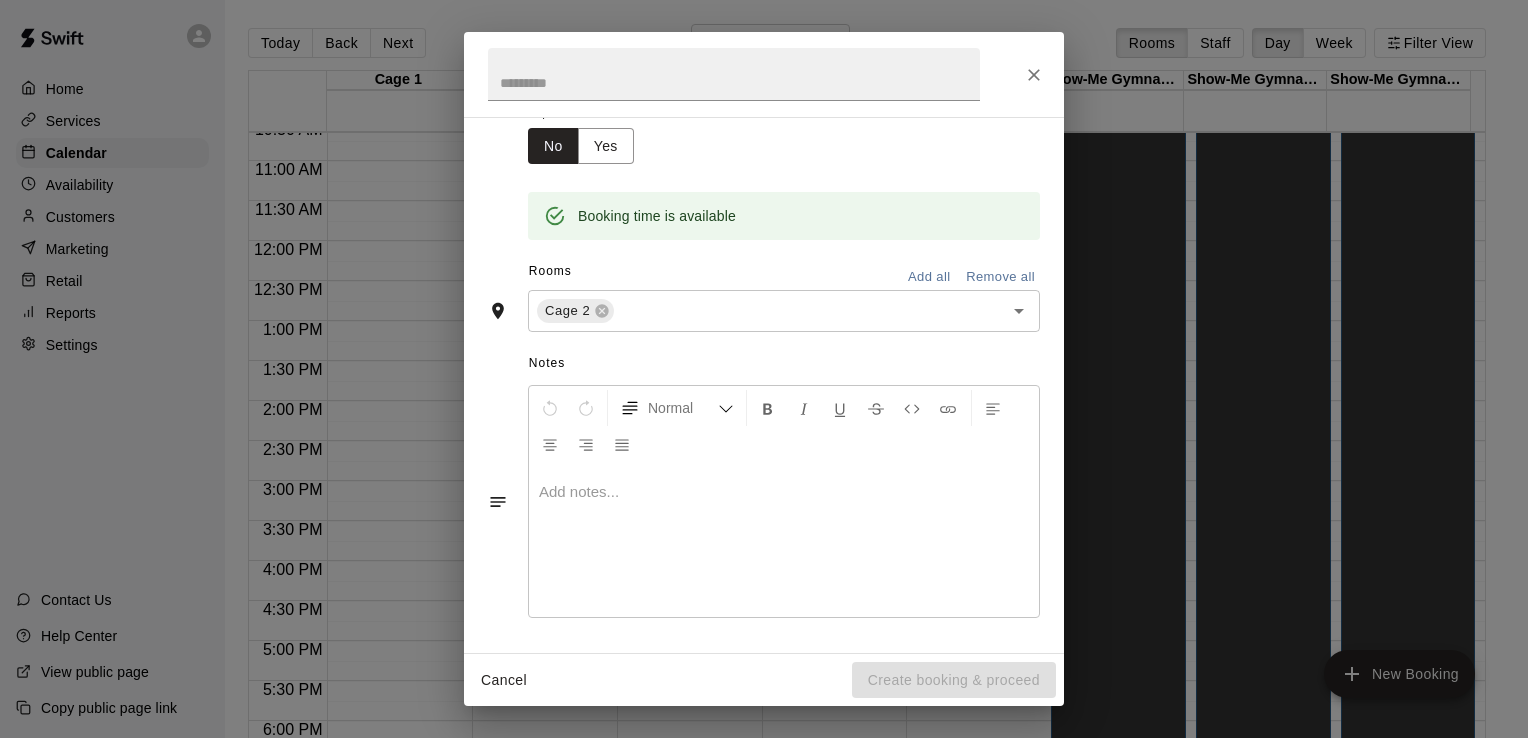 scroll, scrollTop: 0, scrollLeft: 0, axis: both 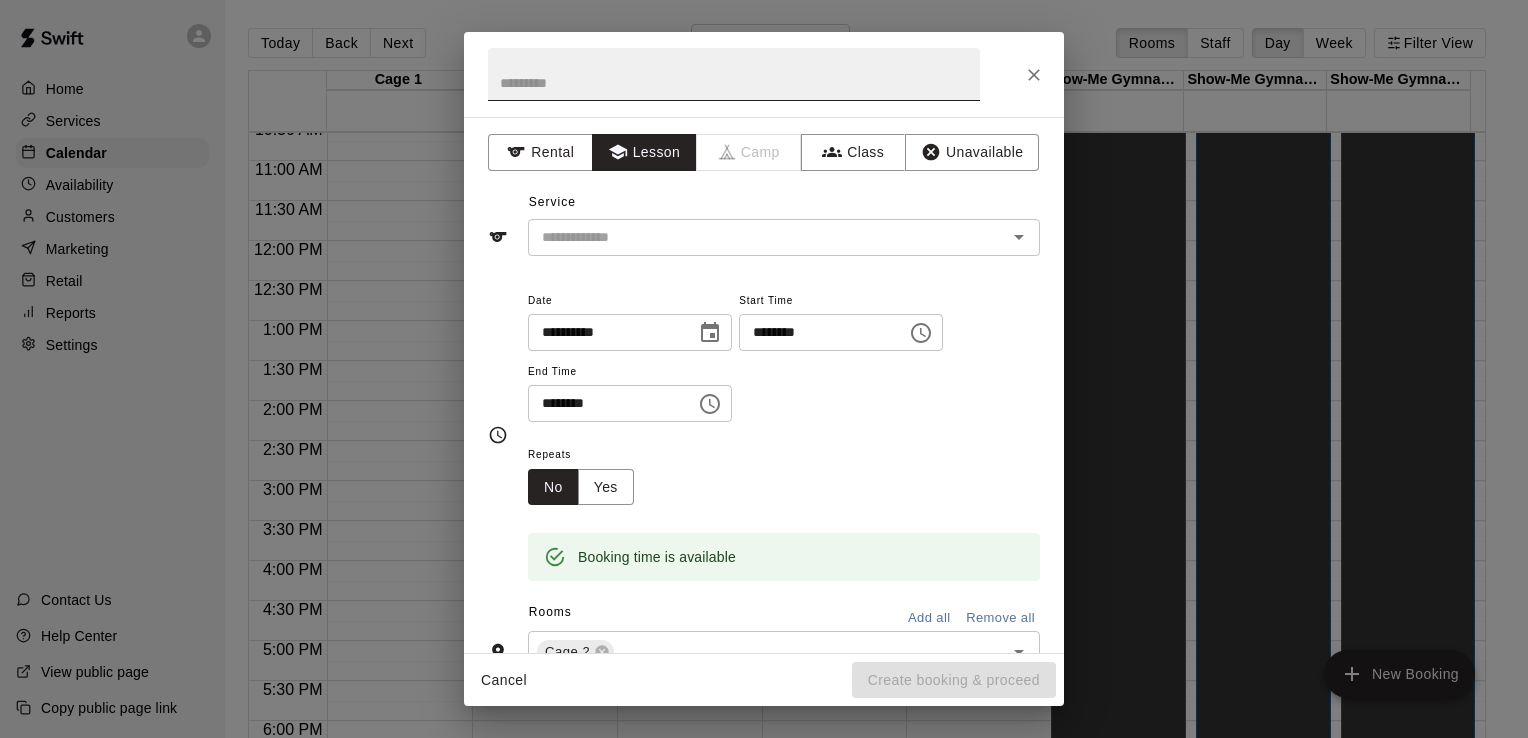 click at bounding box center [734, 74] 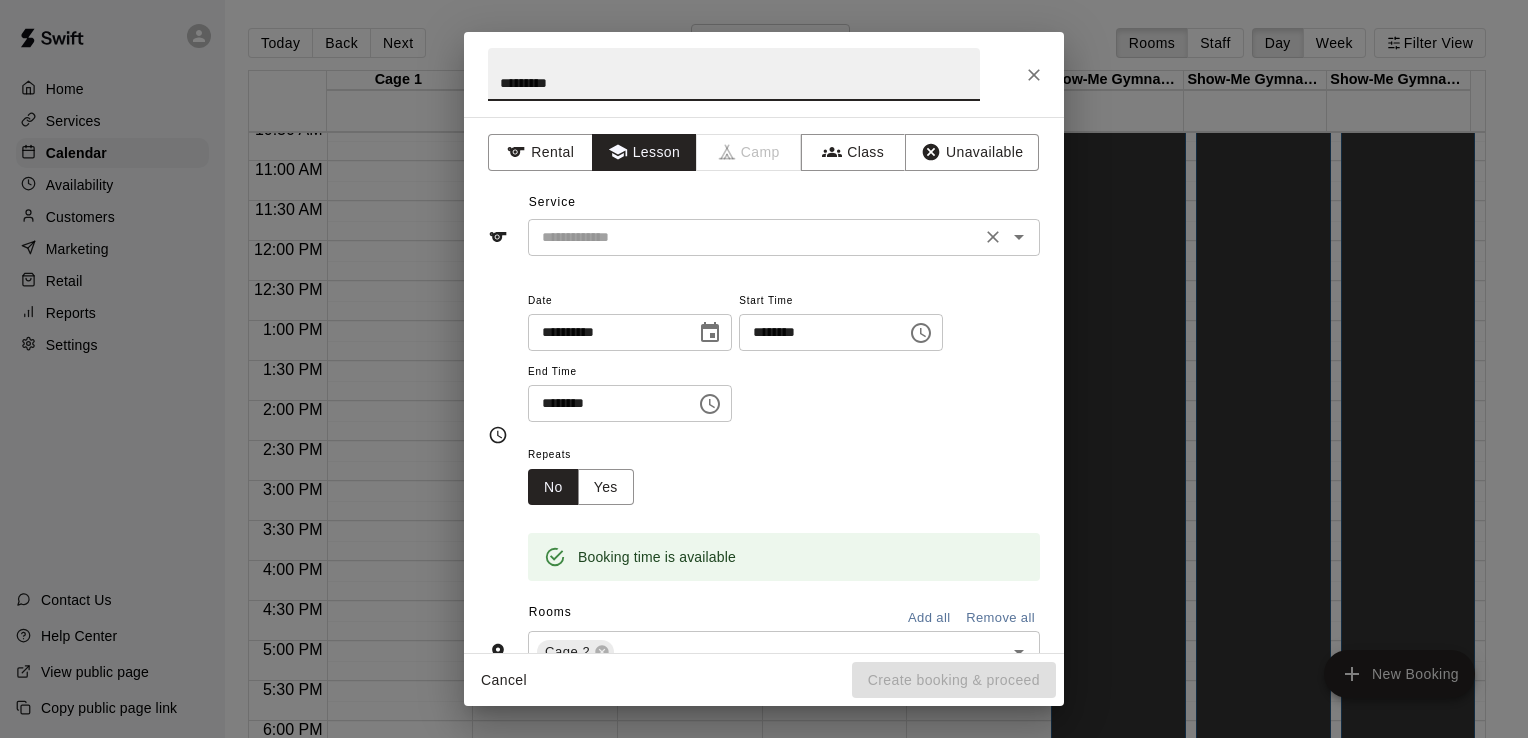 type on "*********" 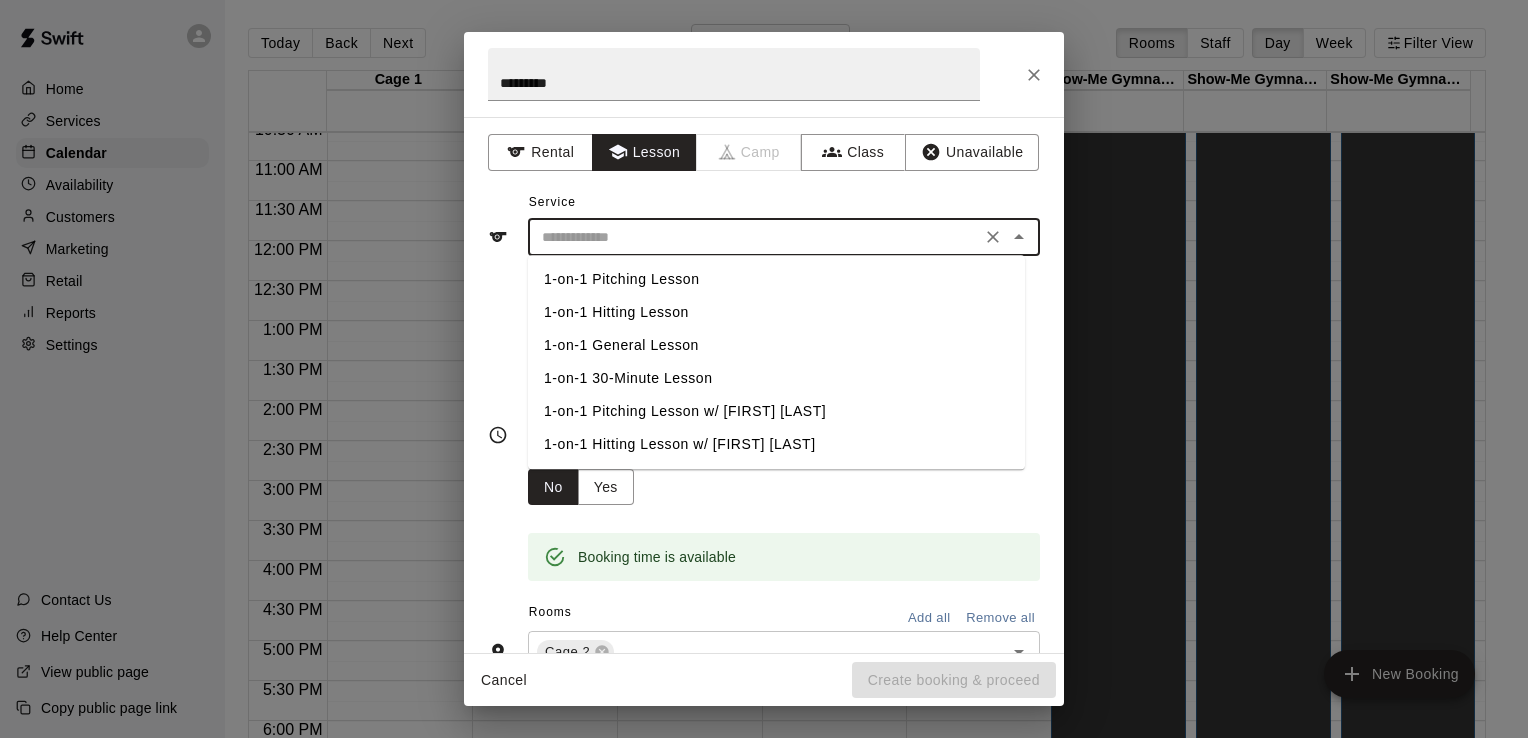 click at bounding box center [754, 237] 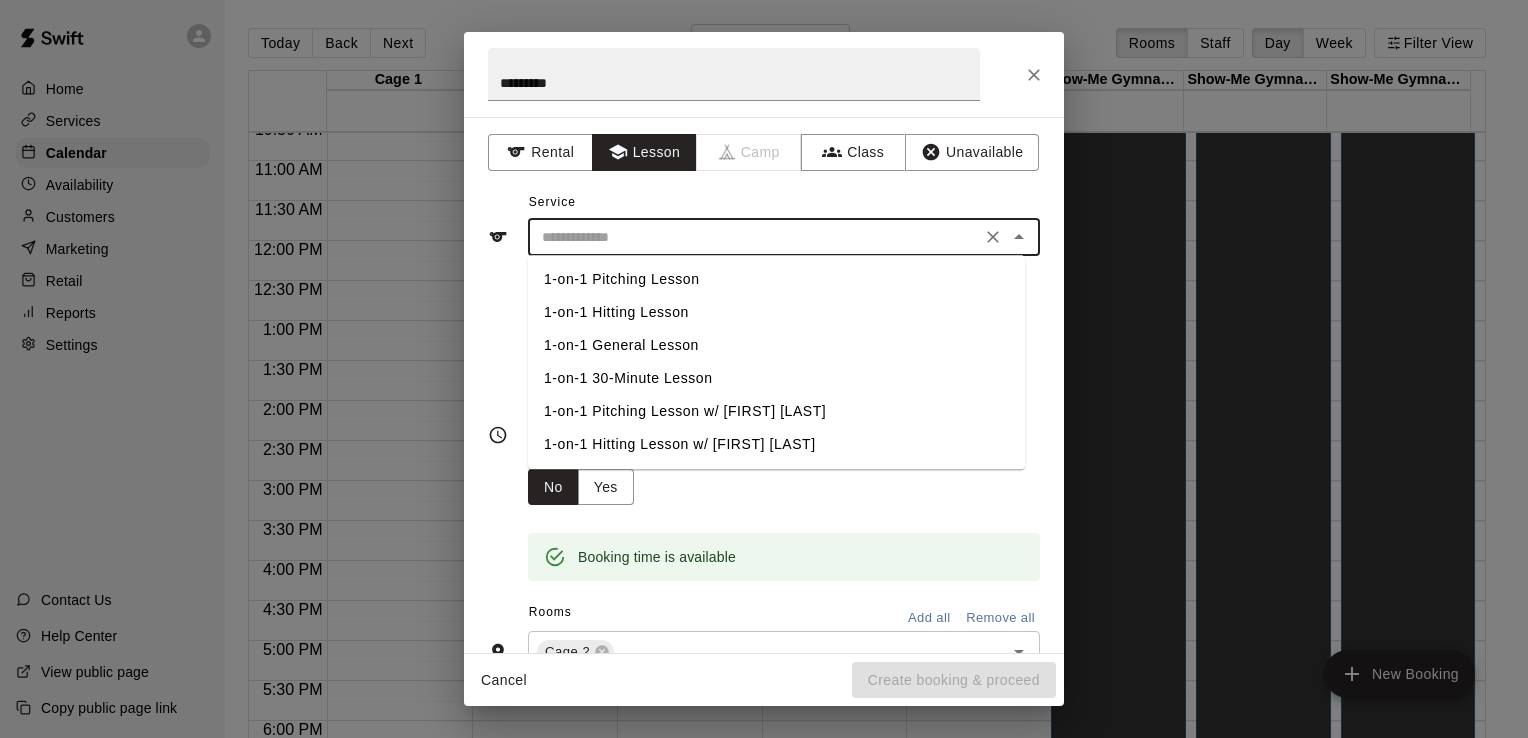 click on "1-on-1 Hitting Lesson" at bounding box center (776, 312) 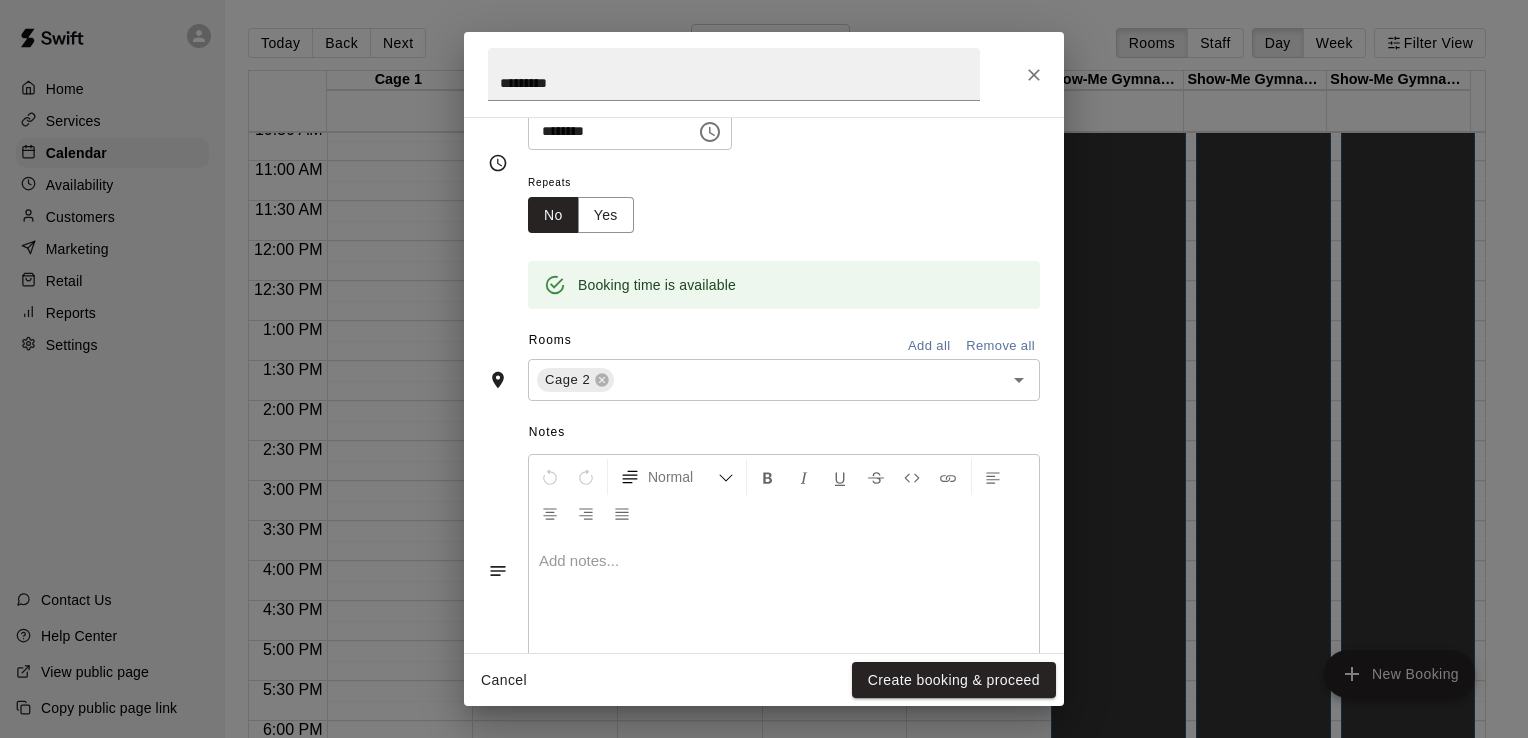 scroll, scrollTop: 341, scrollLeft: 0, axis: vertical 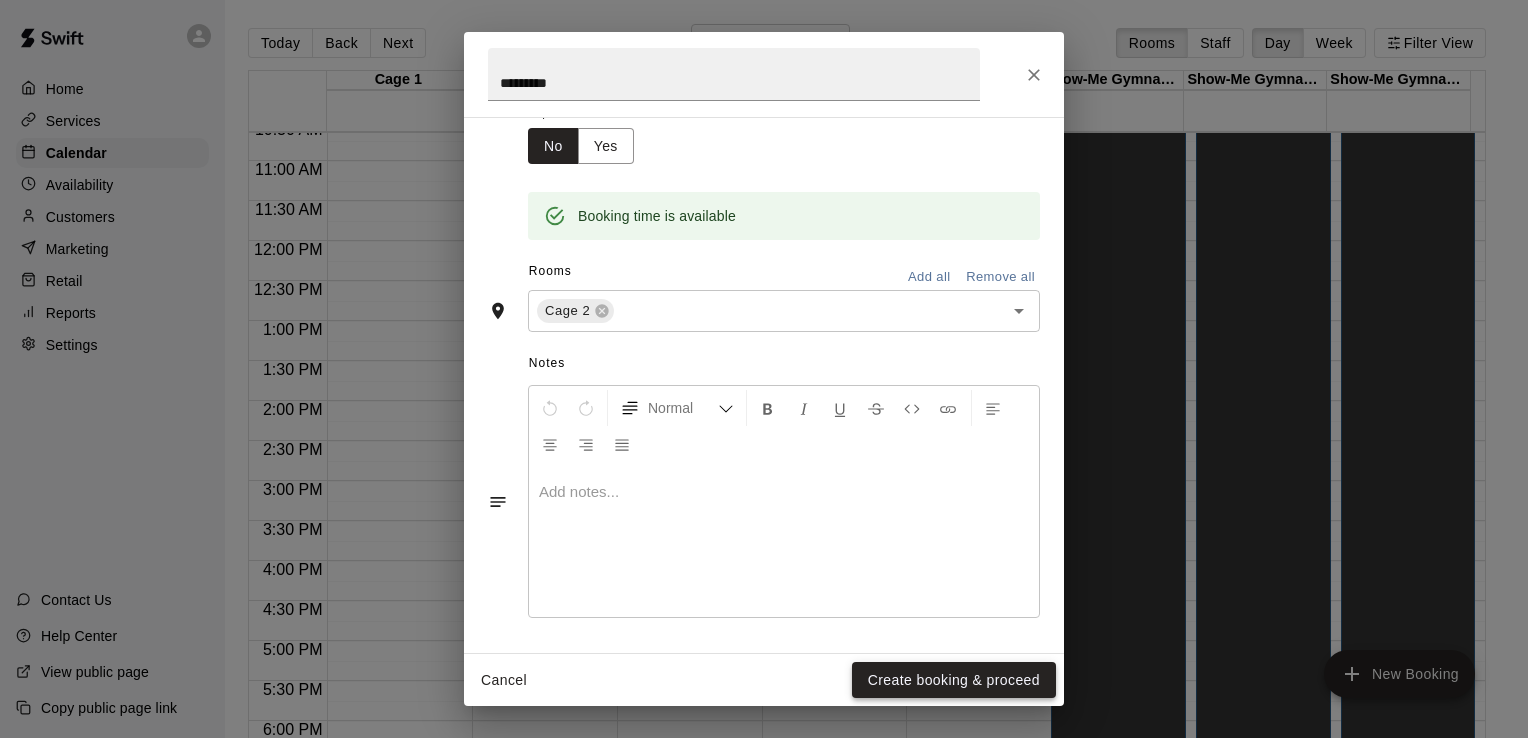 click on "Create booking & proceed" at bounding box center [954, 680] 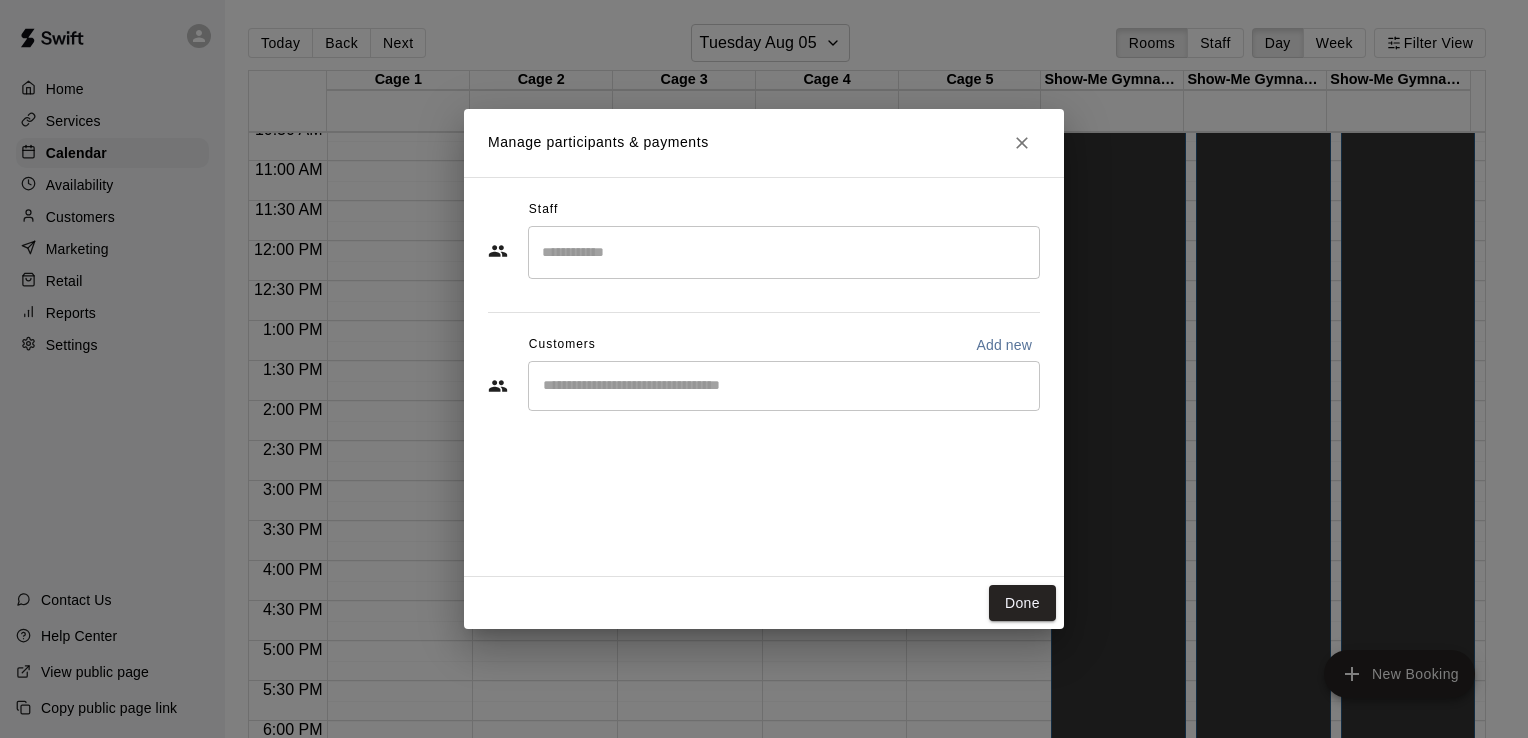 click at bounding box center (784, 252) 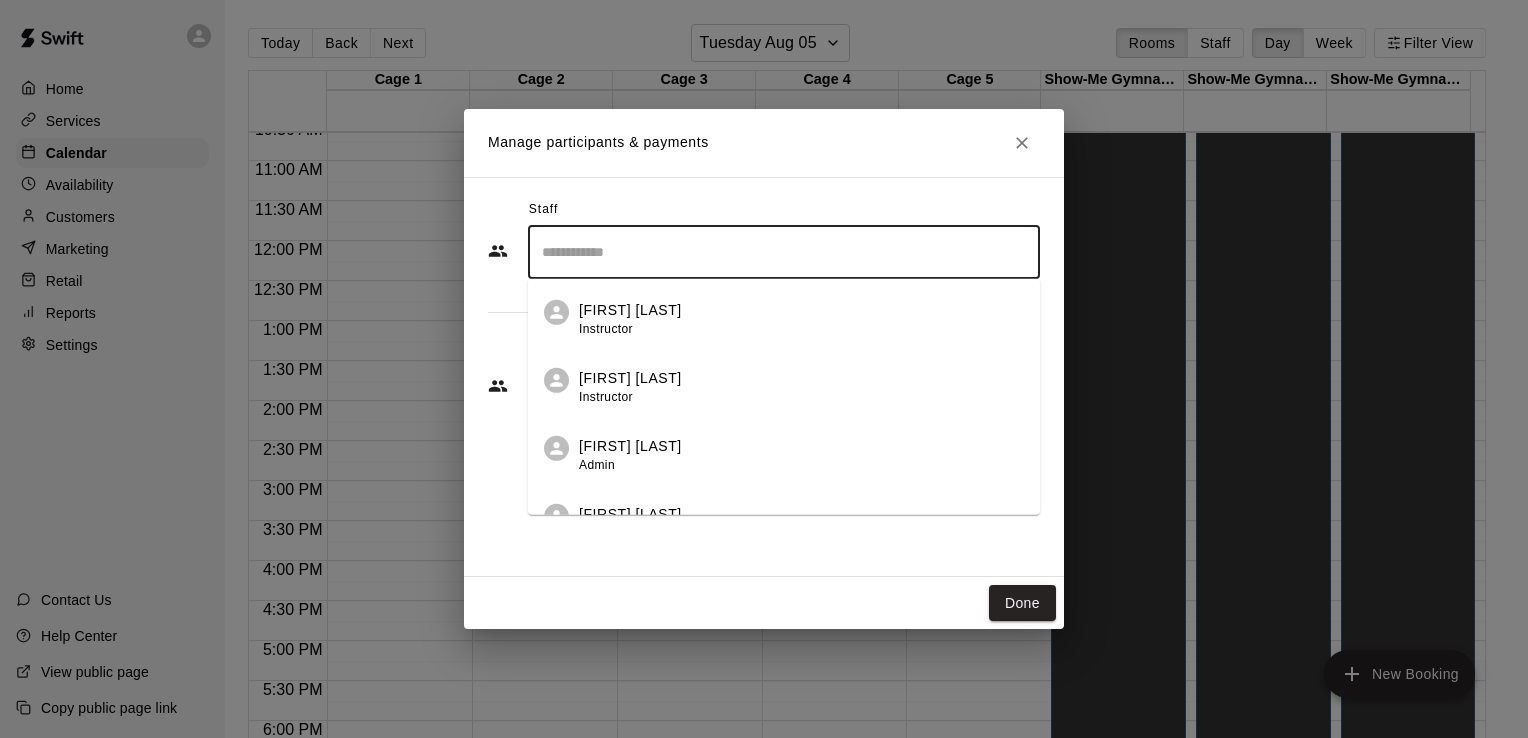 click on "[FIRST] [LAST] Admin" at bounding box center [801, 455] 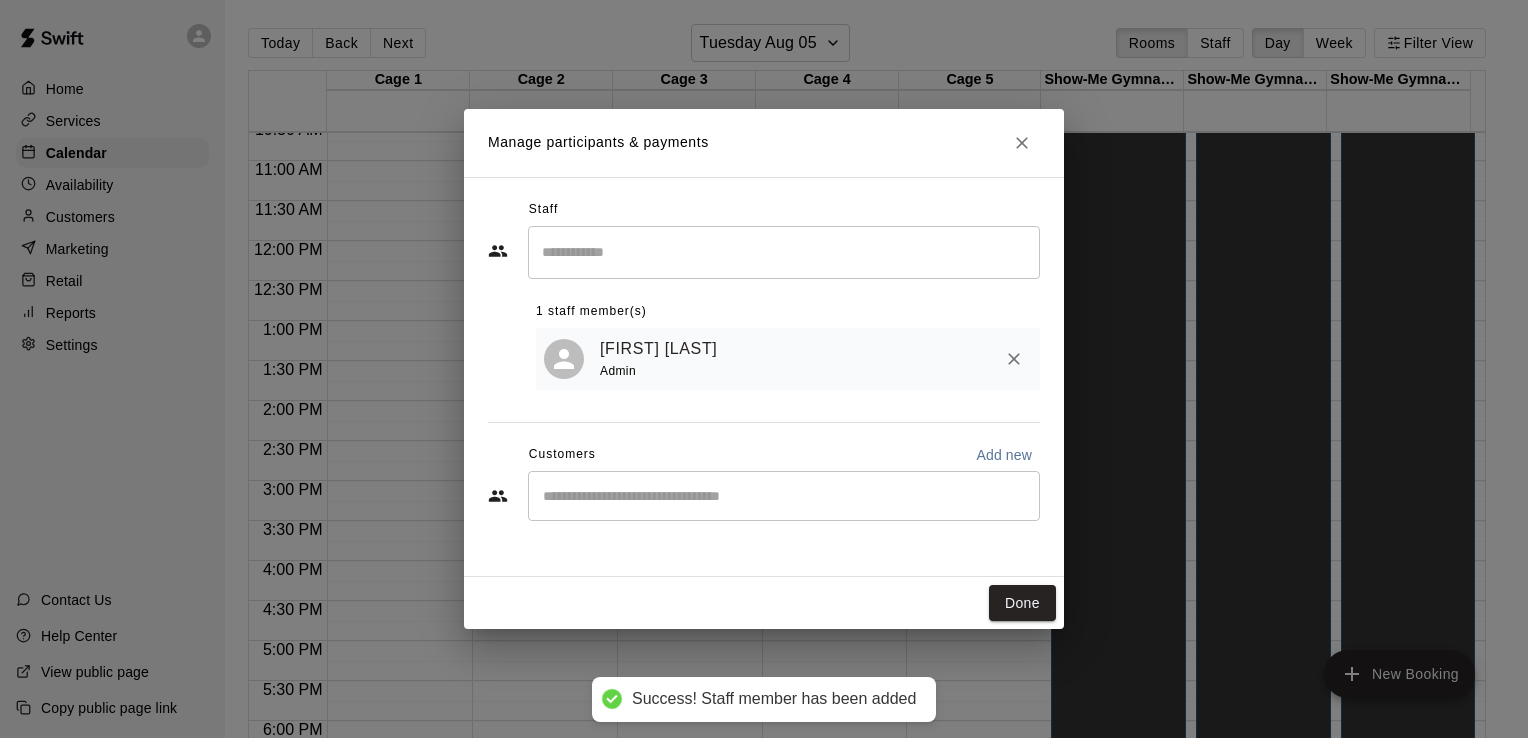 click on "[FIRST] [LAST] Admin" at bounding box center (816, 359) 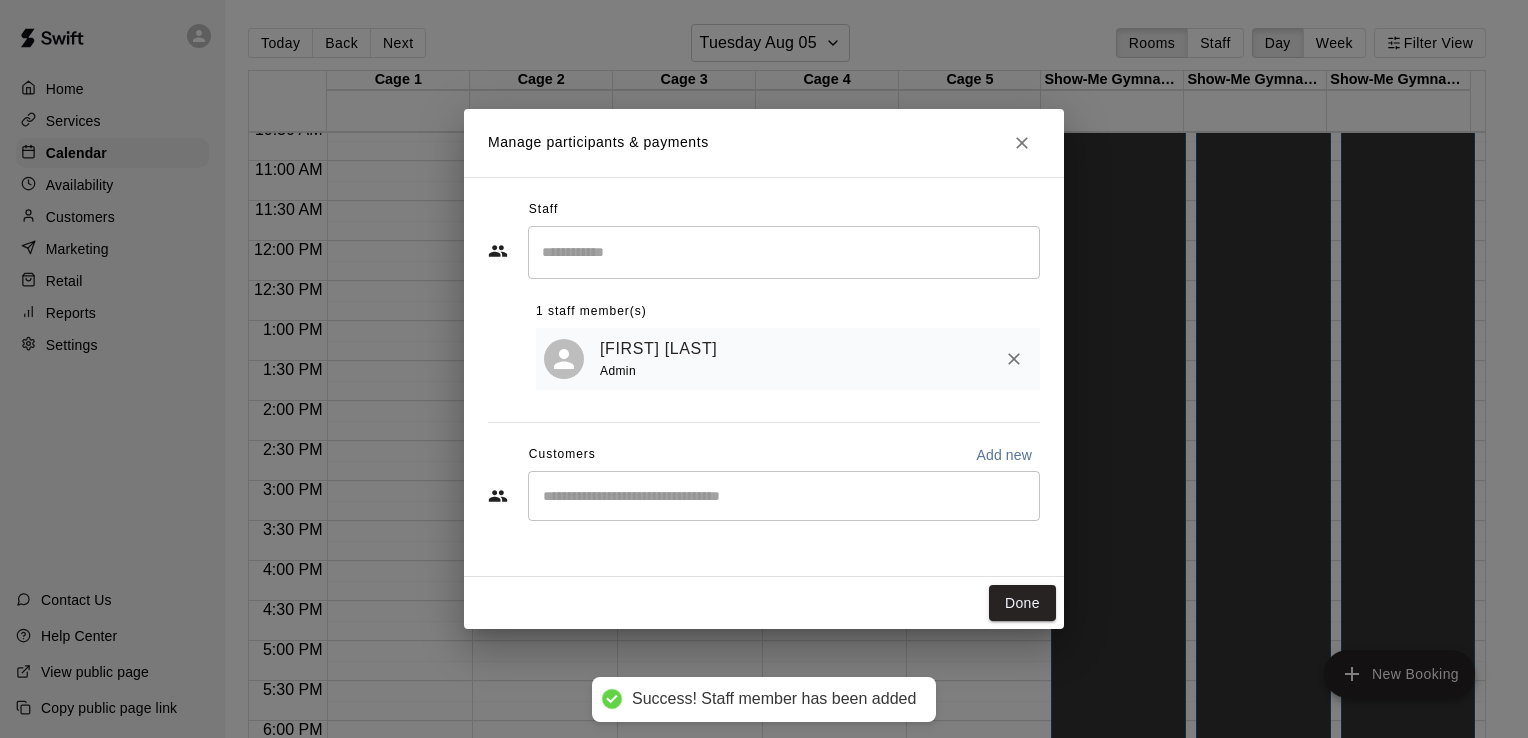 click at bounding box center (784, 496) 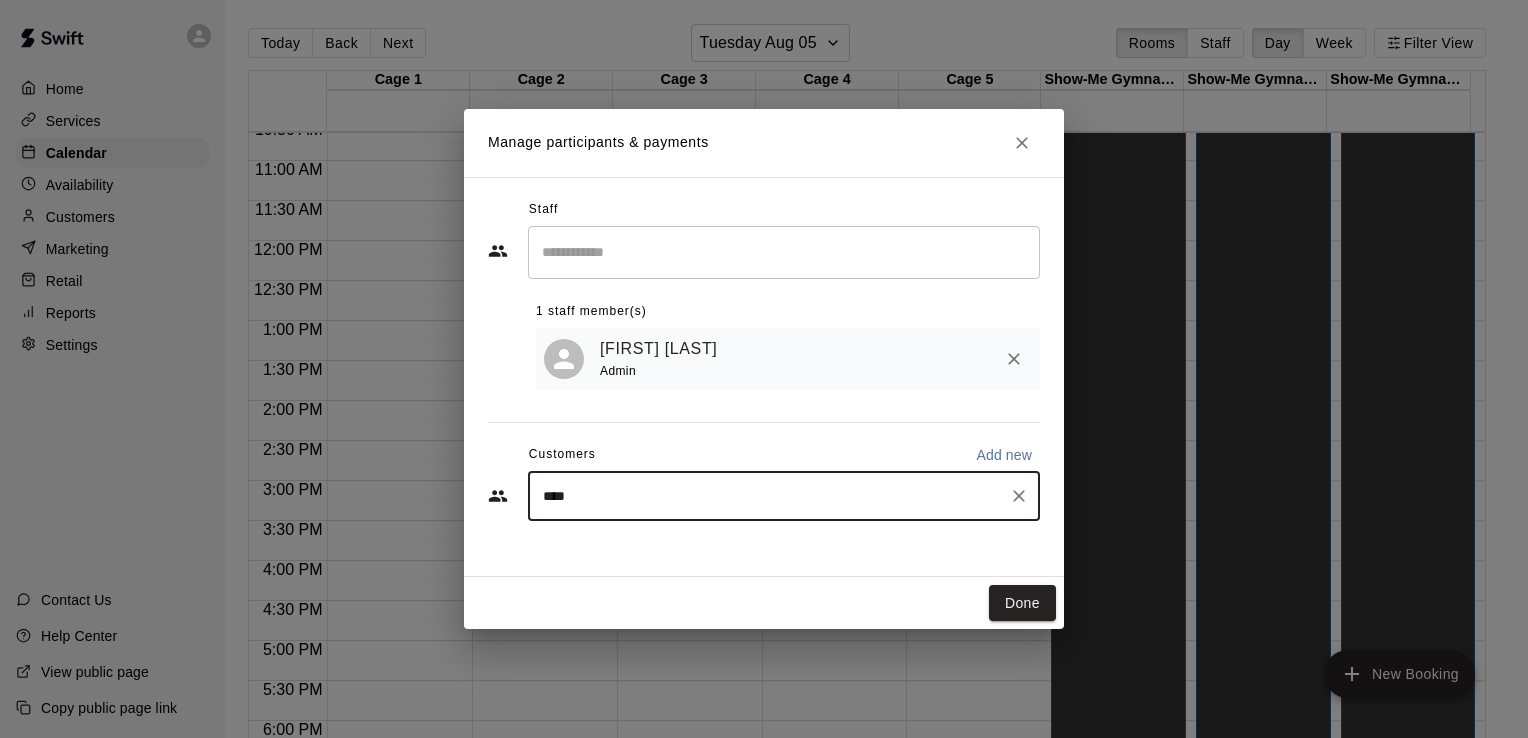 type on "***" 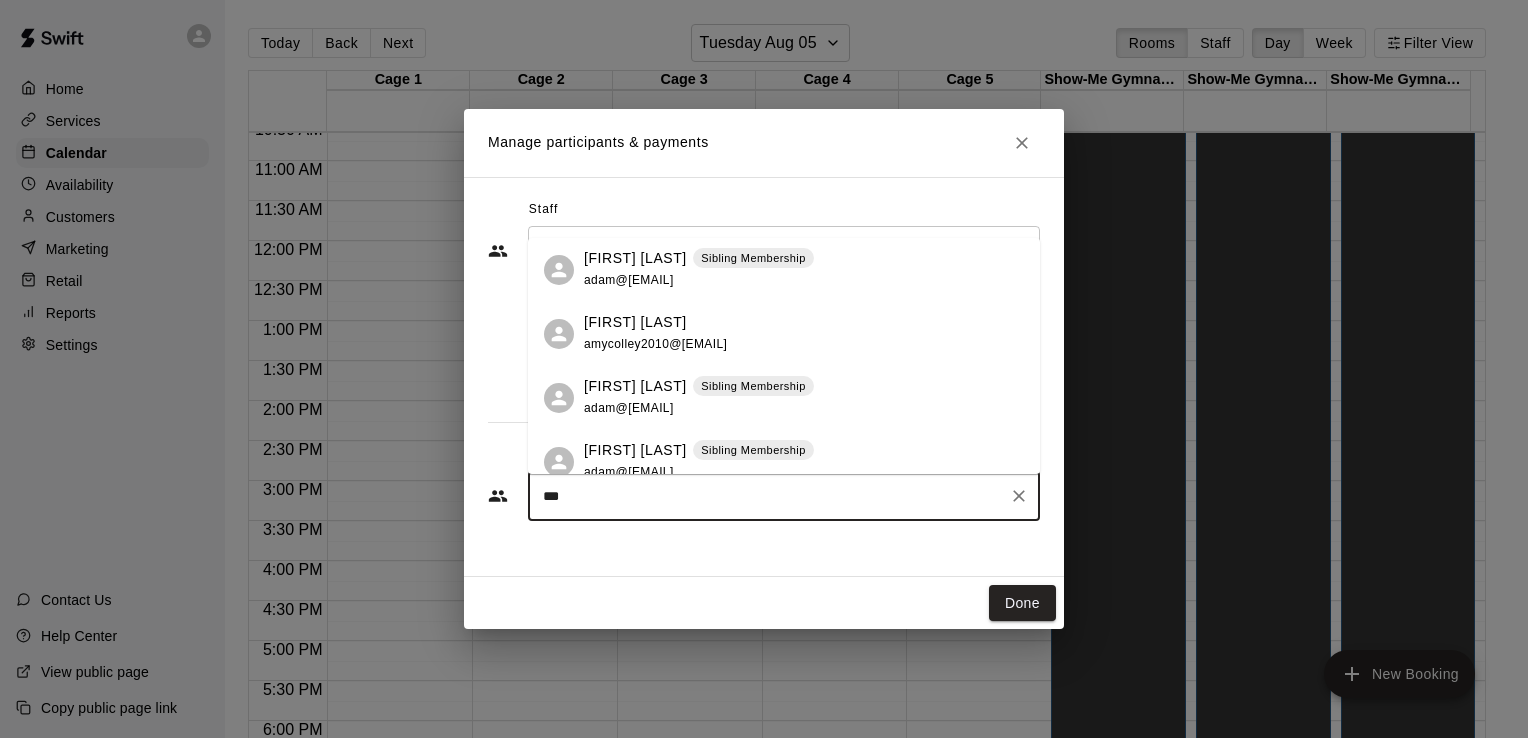 scroll, scrollTop: 84, scrollLeft: 0, axis: vertical 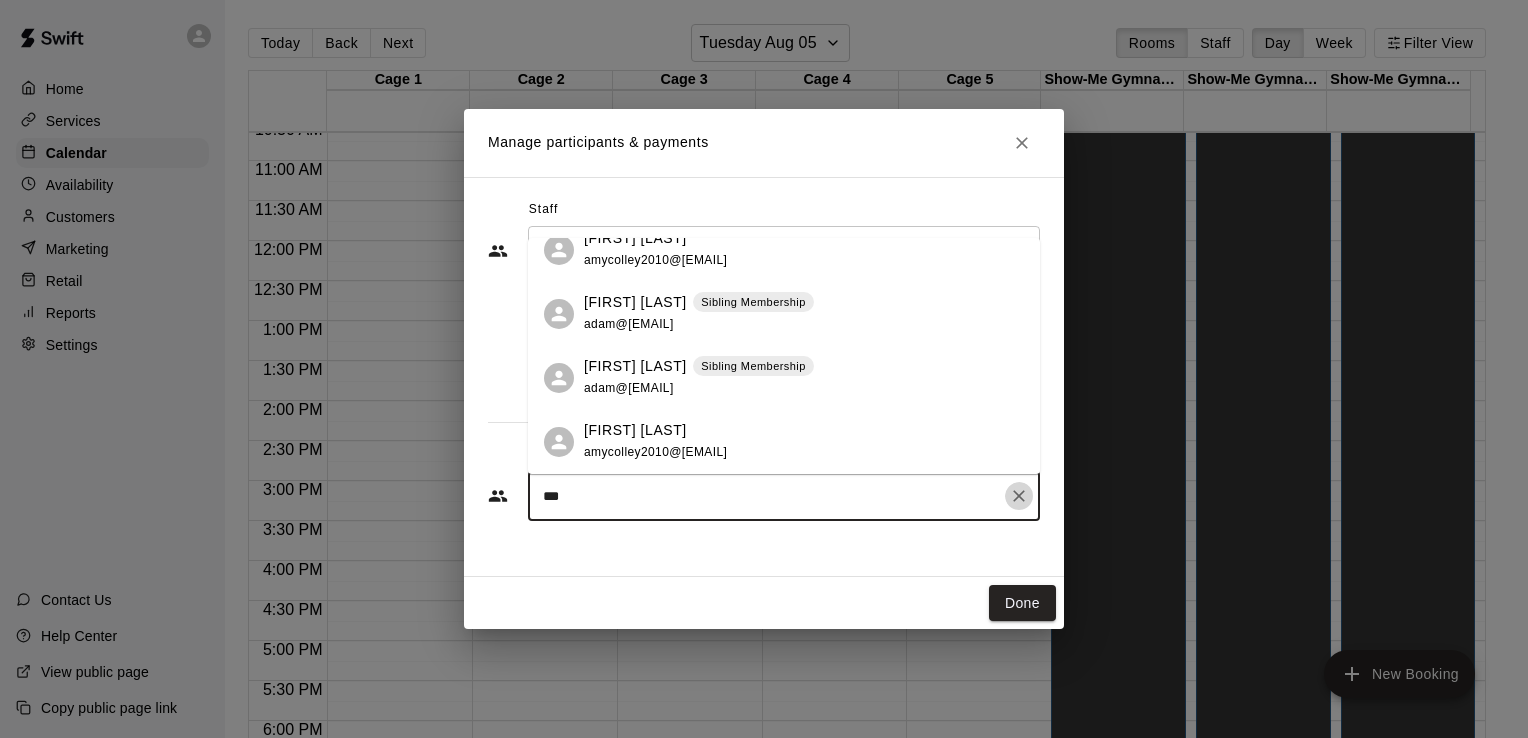 click 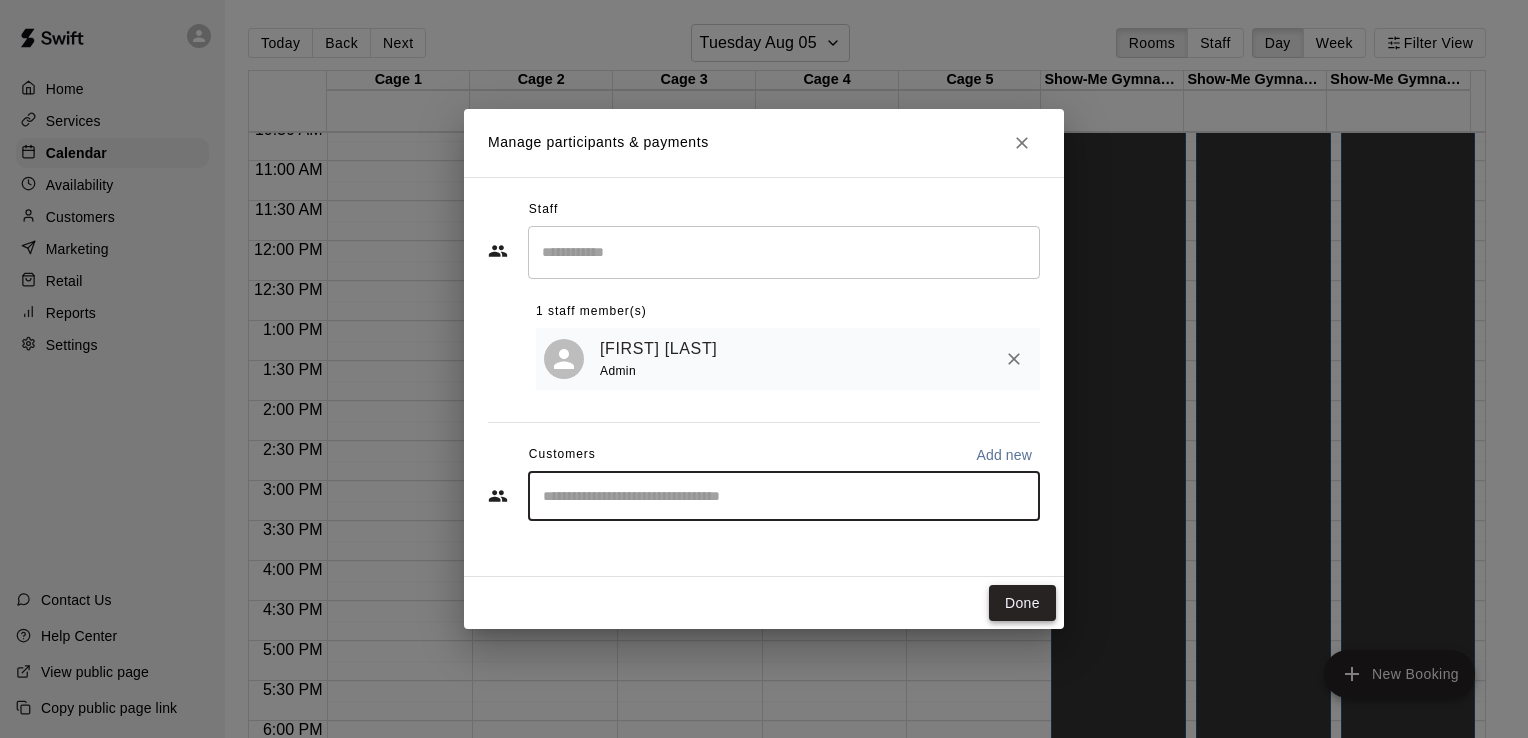 click on "Done" at bounding box center (1022, 603) 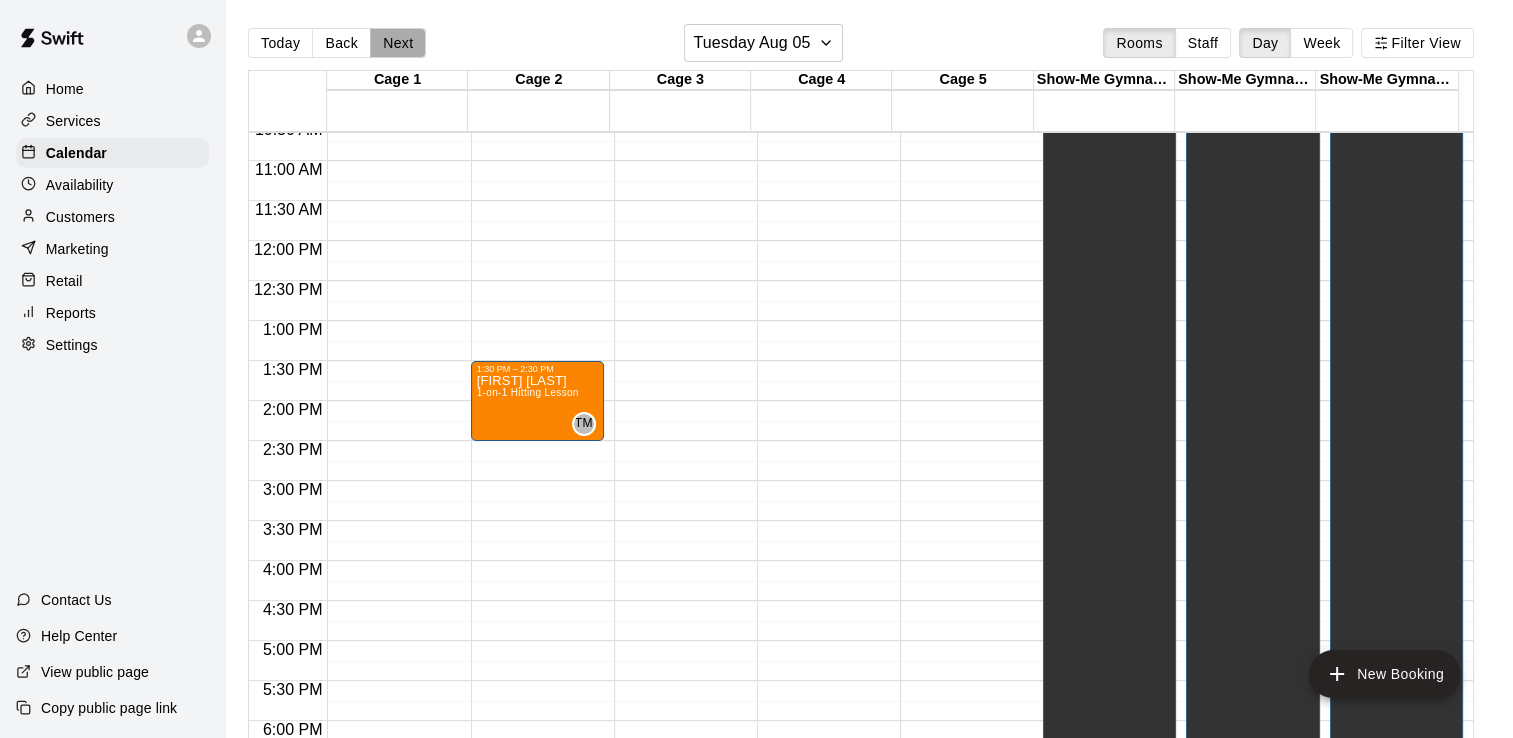 click on "Next" at bounding box center [398, 43] 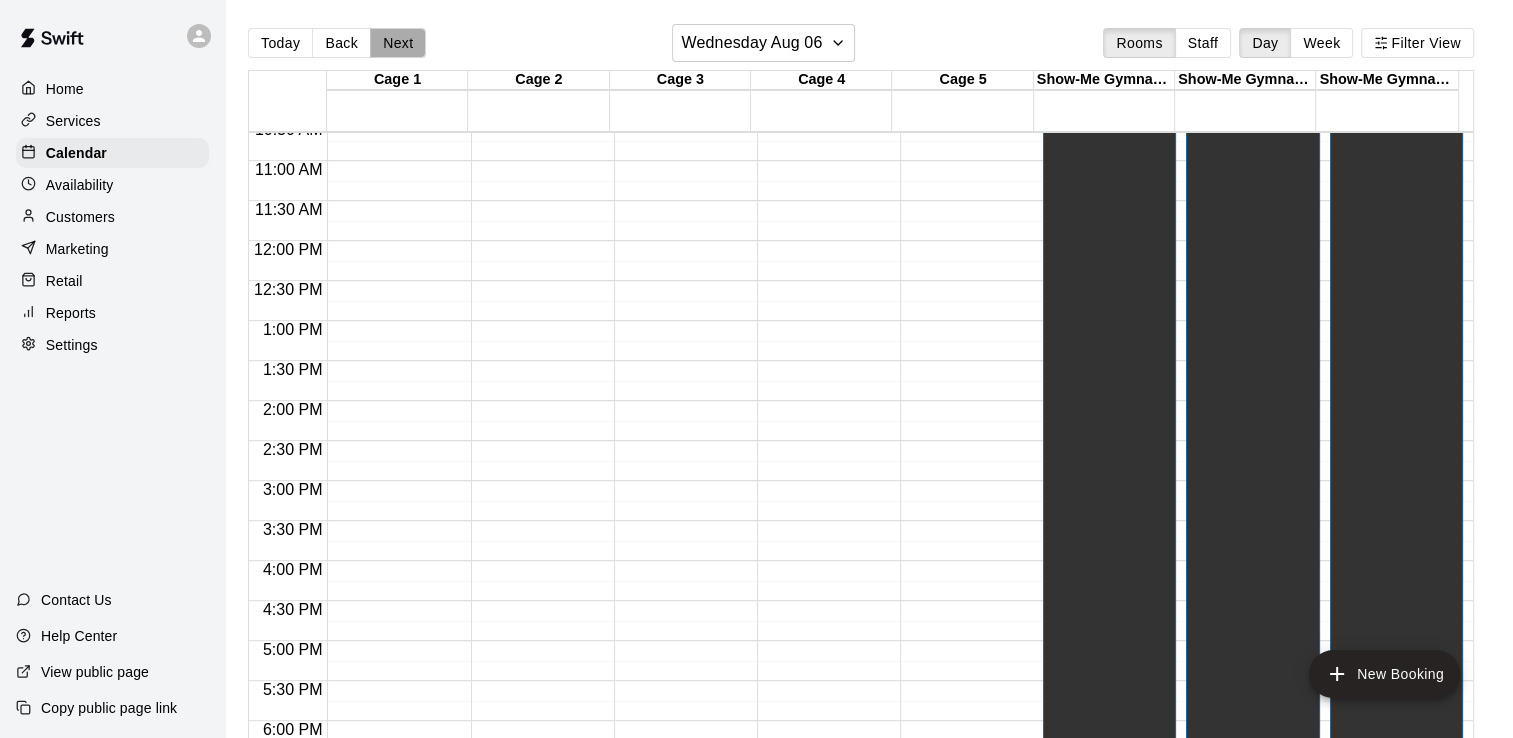 click on "Next" at bounding box center (398, 43) 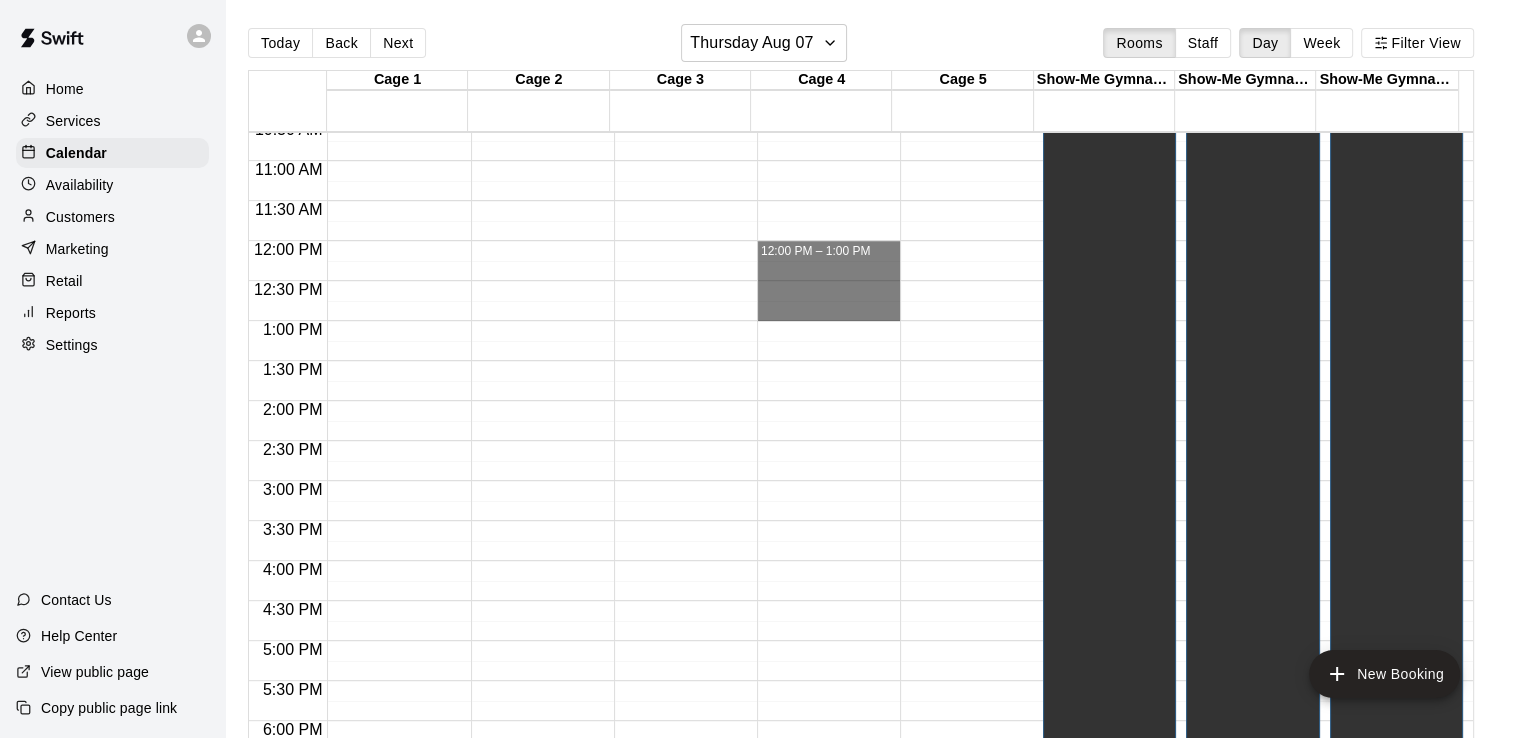 drag, startPoint x: 824, startPoint y: 244, endPoint x: 825, endPoint y: 305, distance: 61.008198 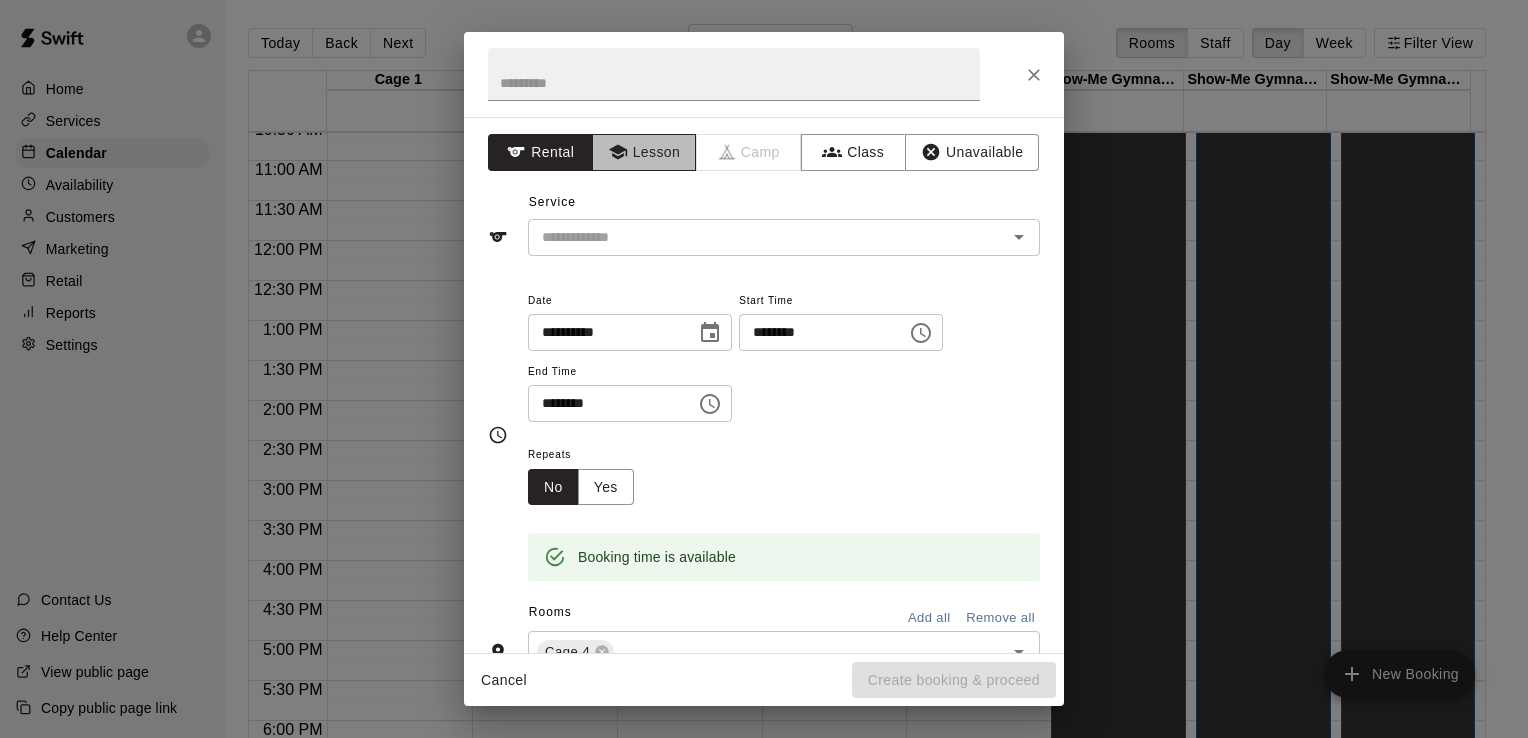click on "Lesson" at bounding box center (644, 152) 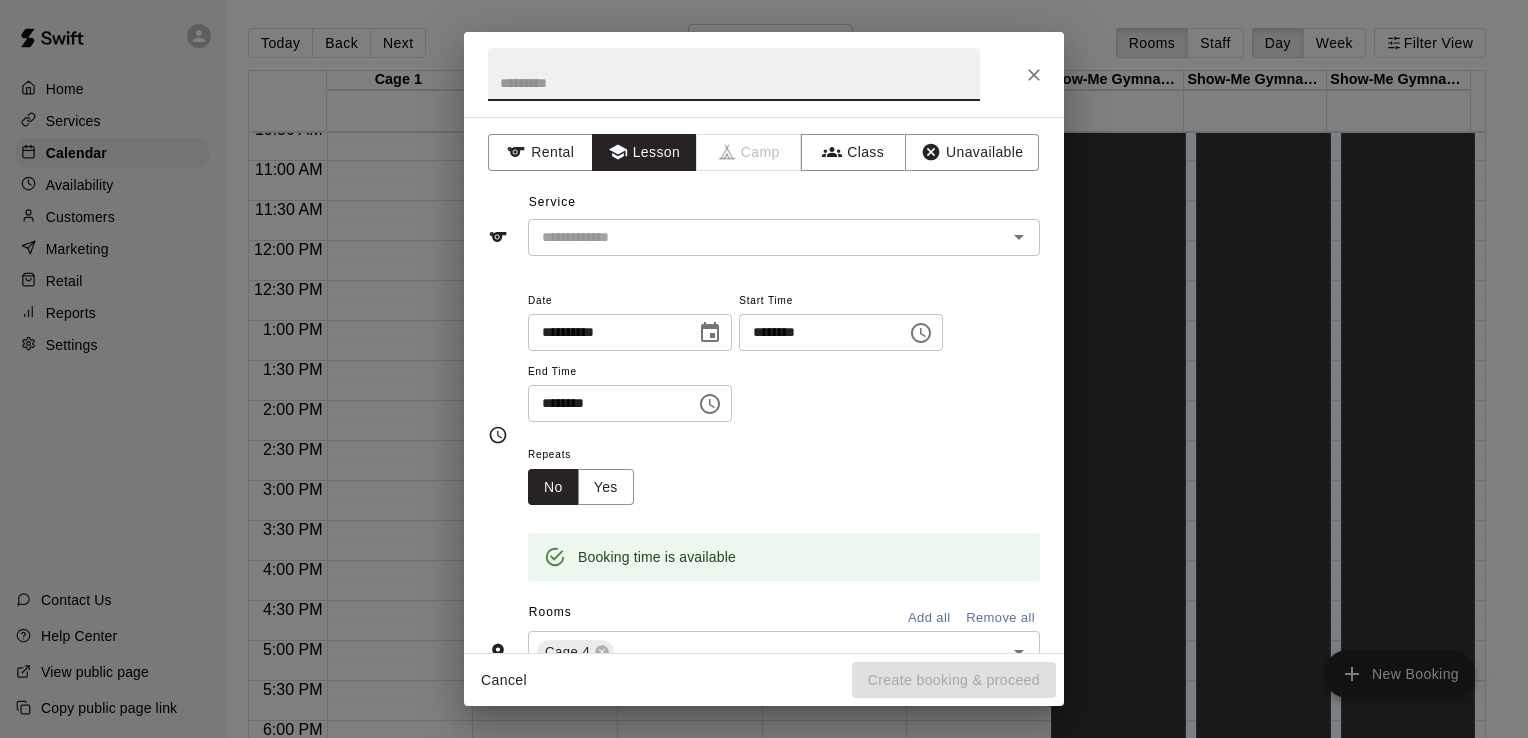 click at bounding box center (734, 74) 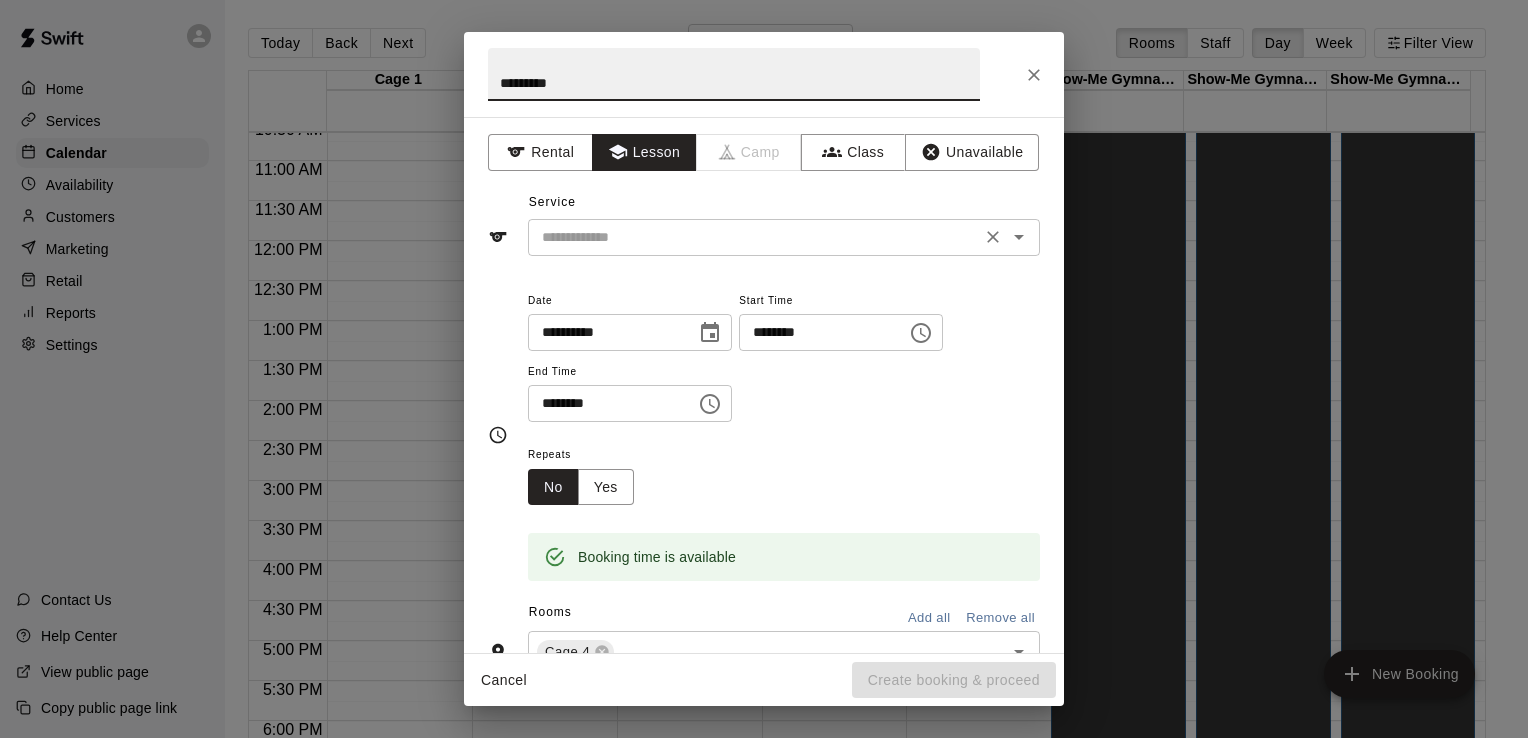 type on "*********" 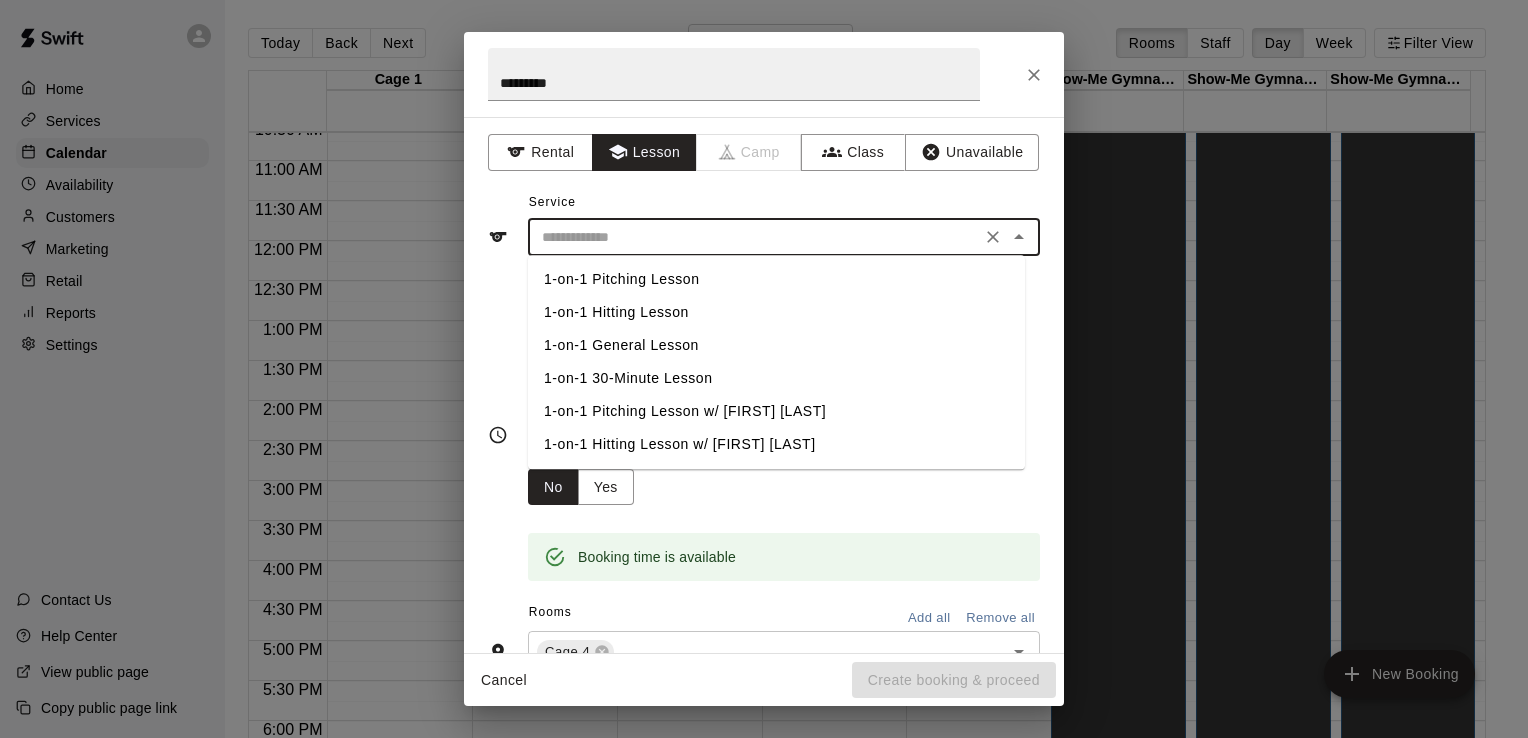 click at bounding box center (754, 237) 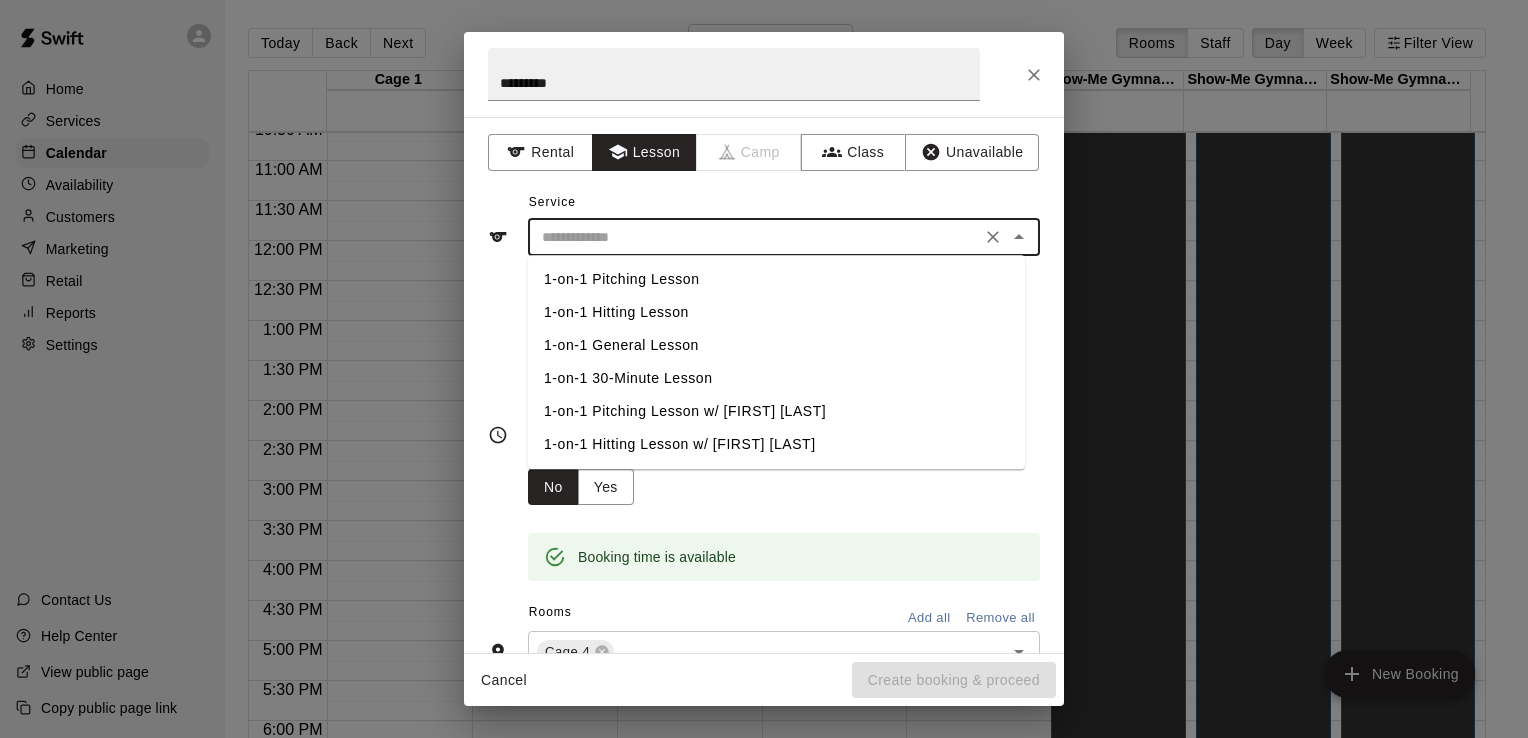 click on "1-on-1 Pitching Lesson" at bounding box center [776, 279] 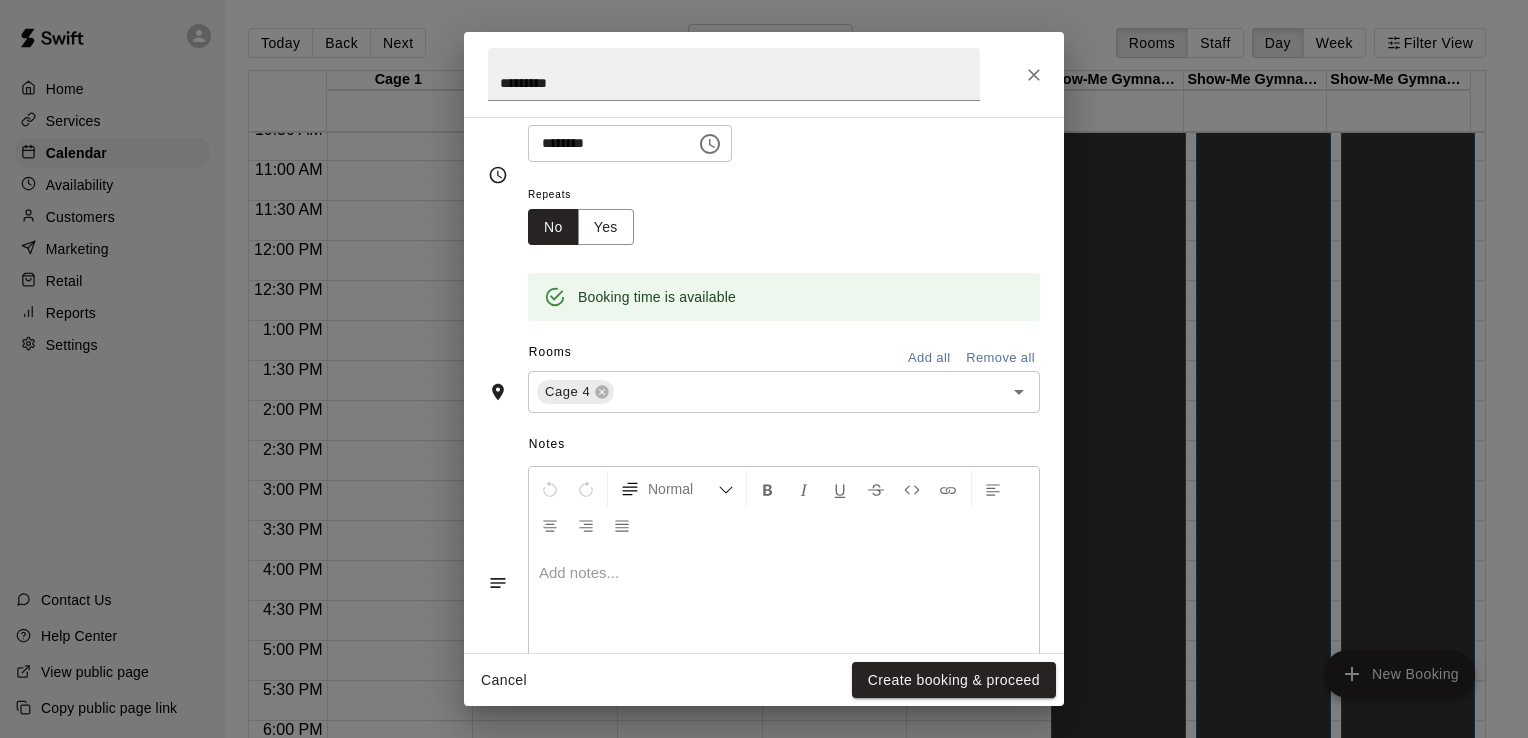 scroll, scrollTop: 341, scrollLeft: 0, axis: vertical 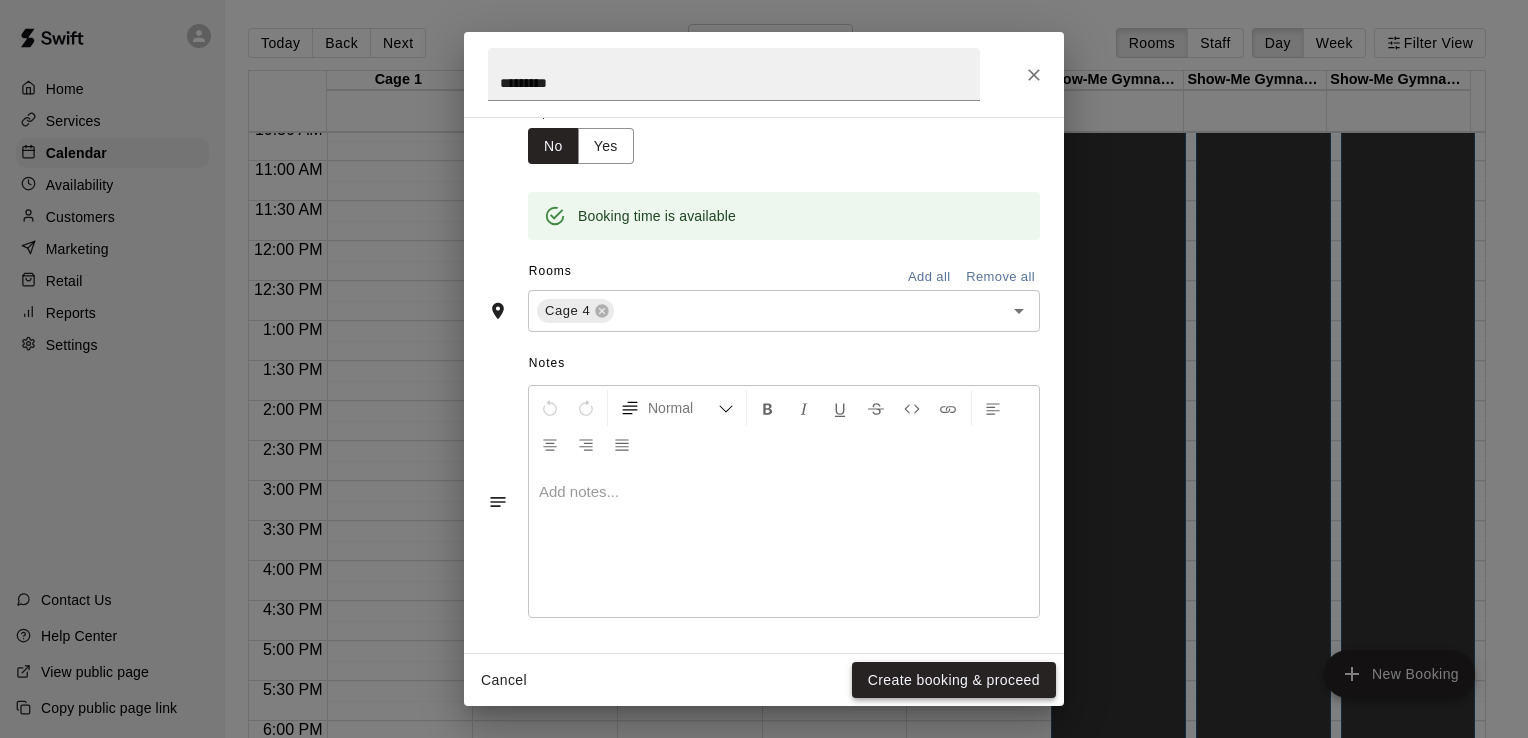 click on "Create booking & proceed" at bounding box center (954, 680) 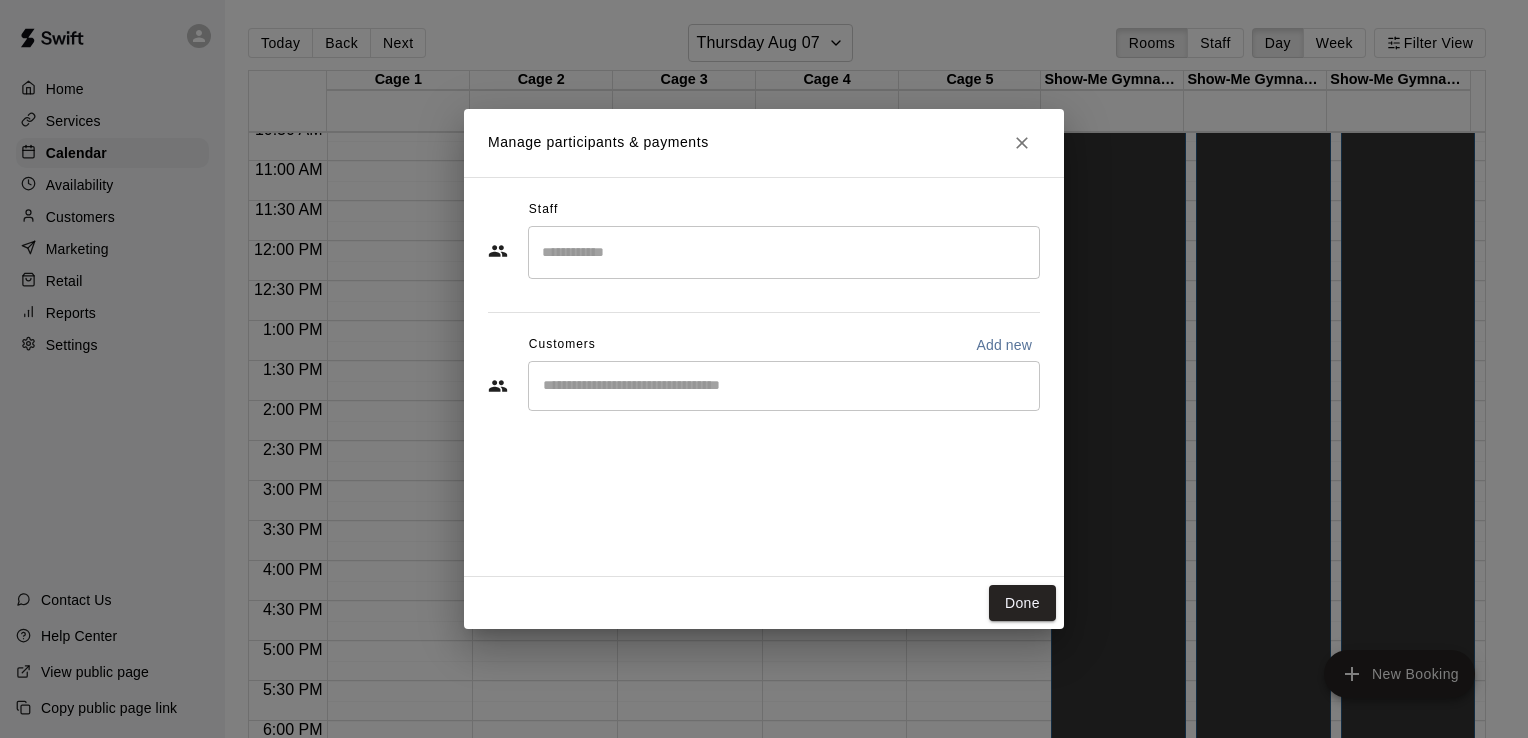 click at bounding box center [784, 252] 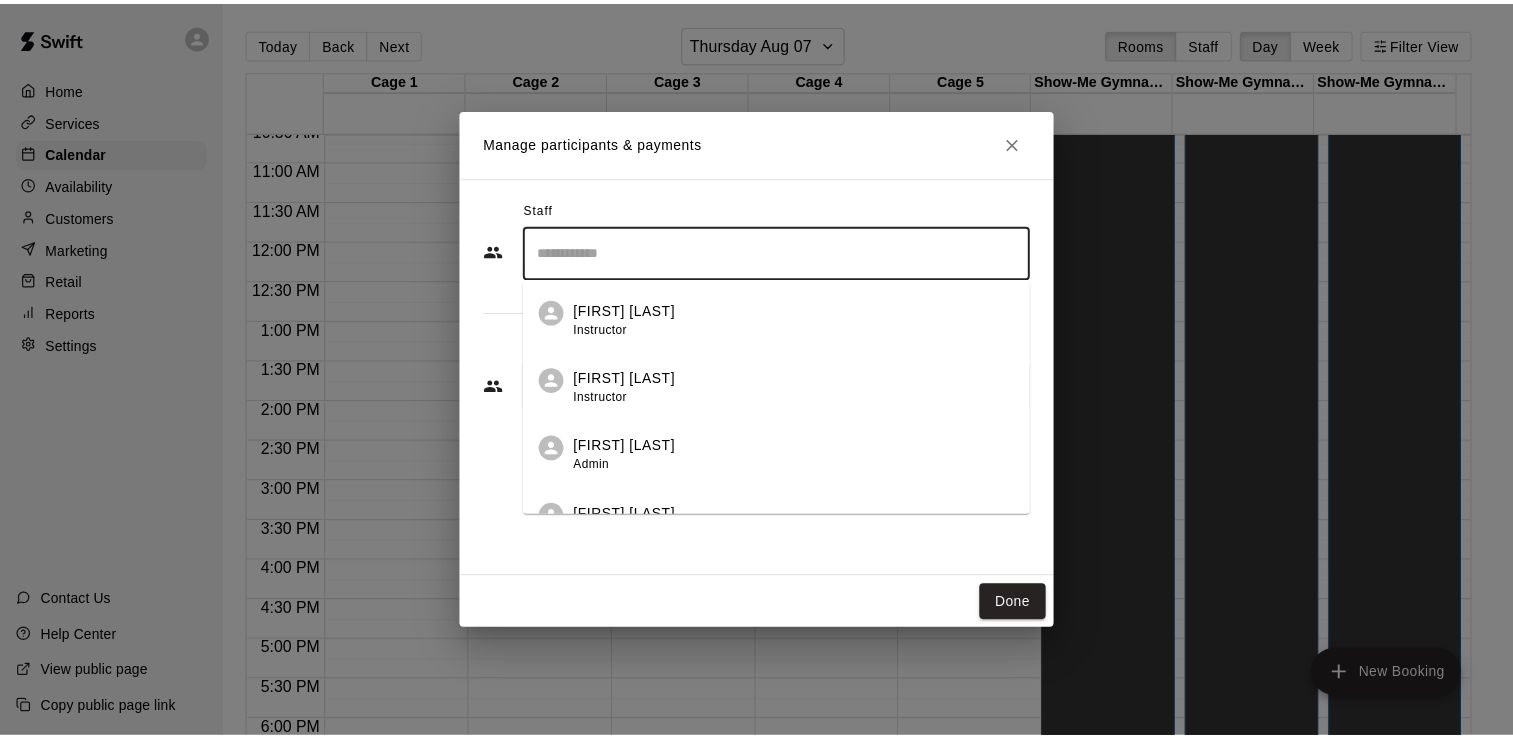 scroll, scrollTop: 103, scrollLeft: 0, axis: vertical 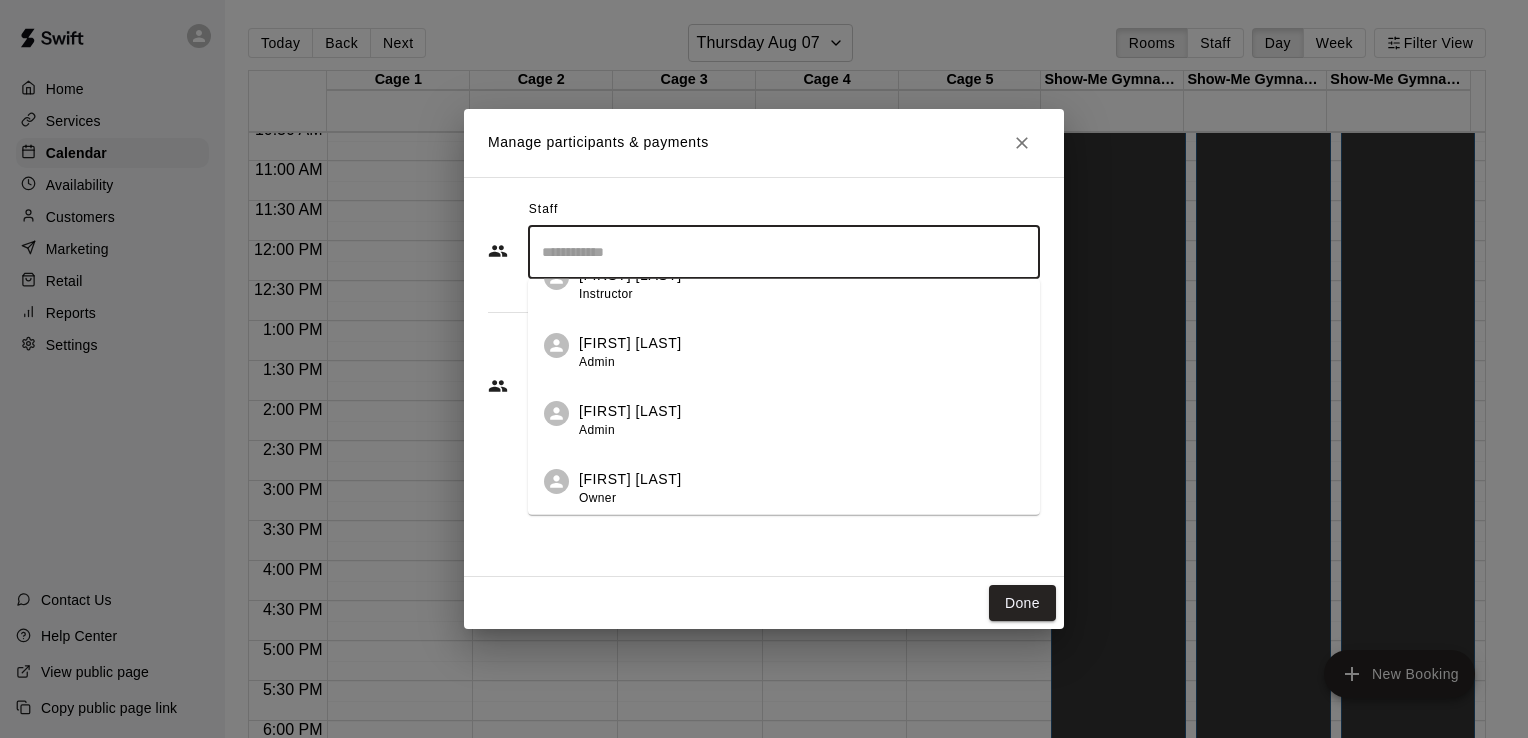 click on "[FIRST] [LAST] [ROLE]" at bounding box center [801, 488] 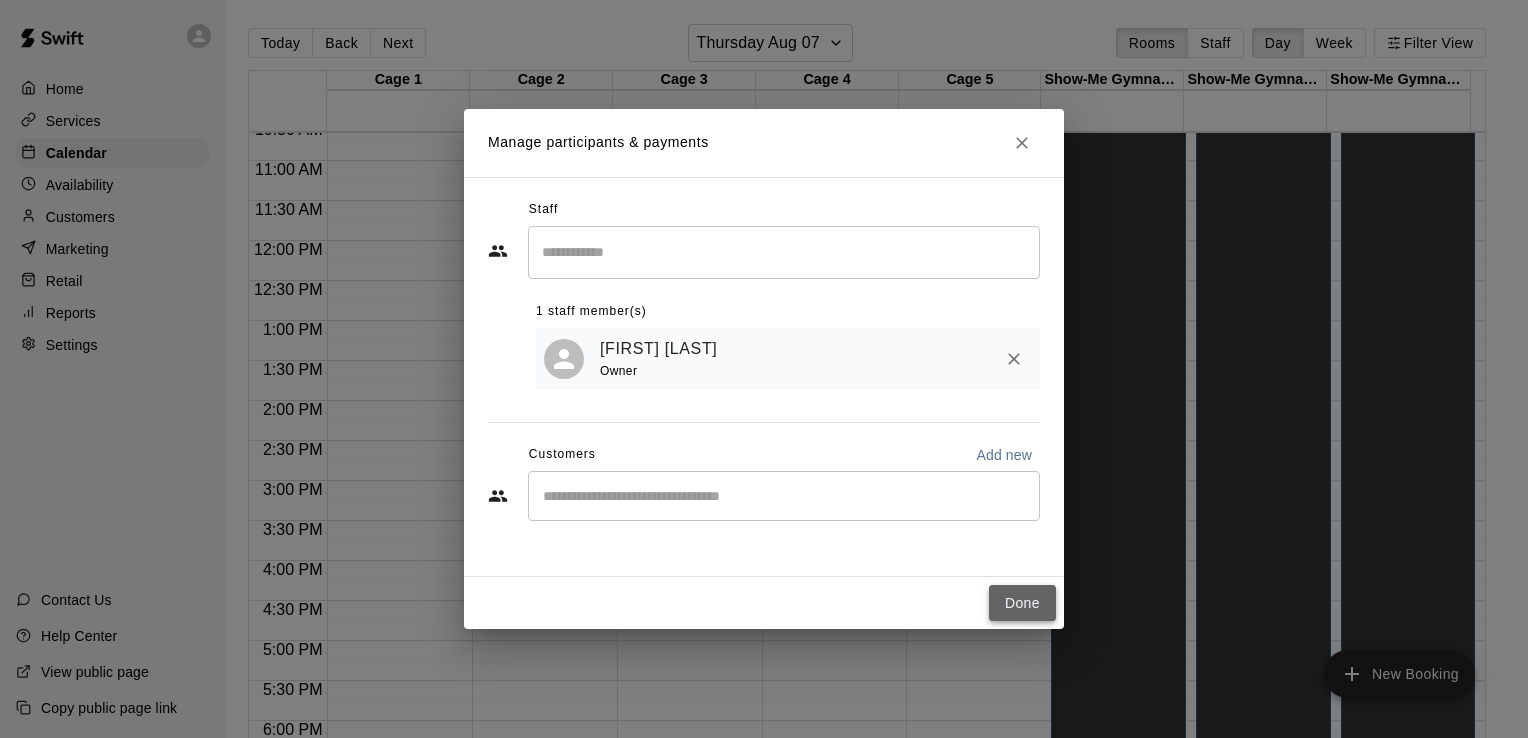 click on "Done" at bounding box center [1022, 603] 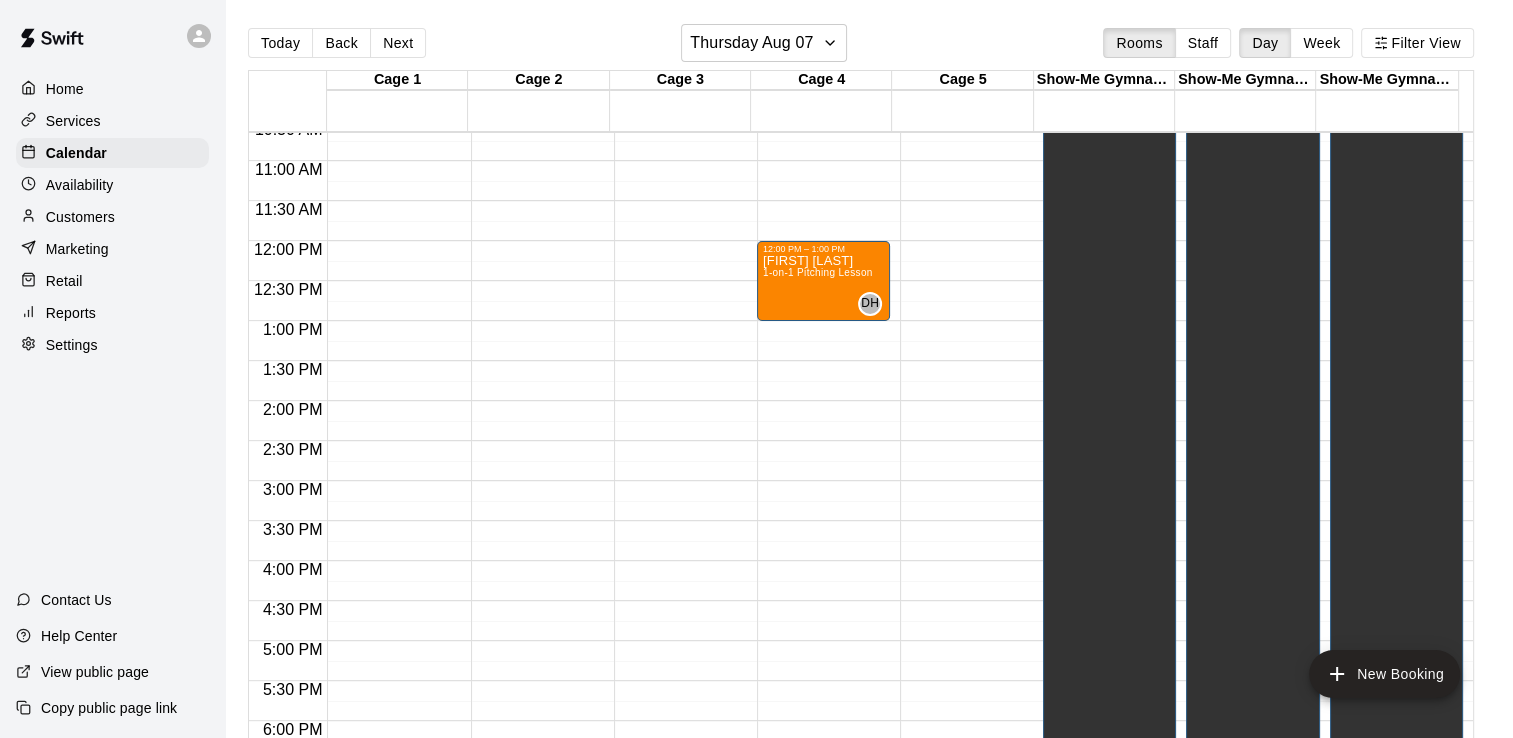 click on "Home" at bounding box center [112, 89] 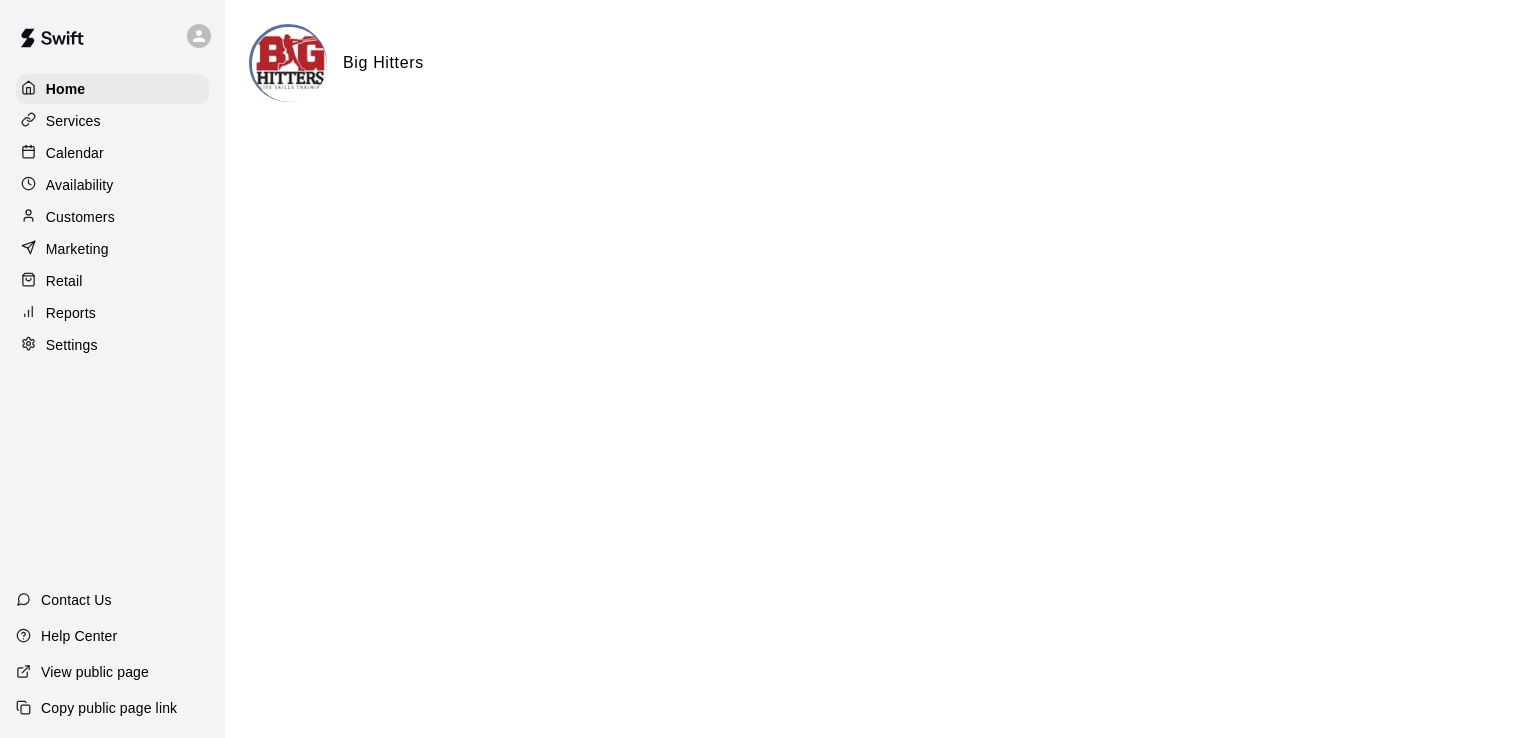 click on "Services" at bounding box center [112, 121] 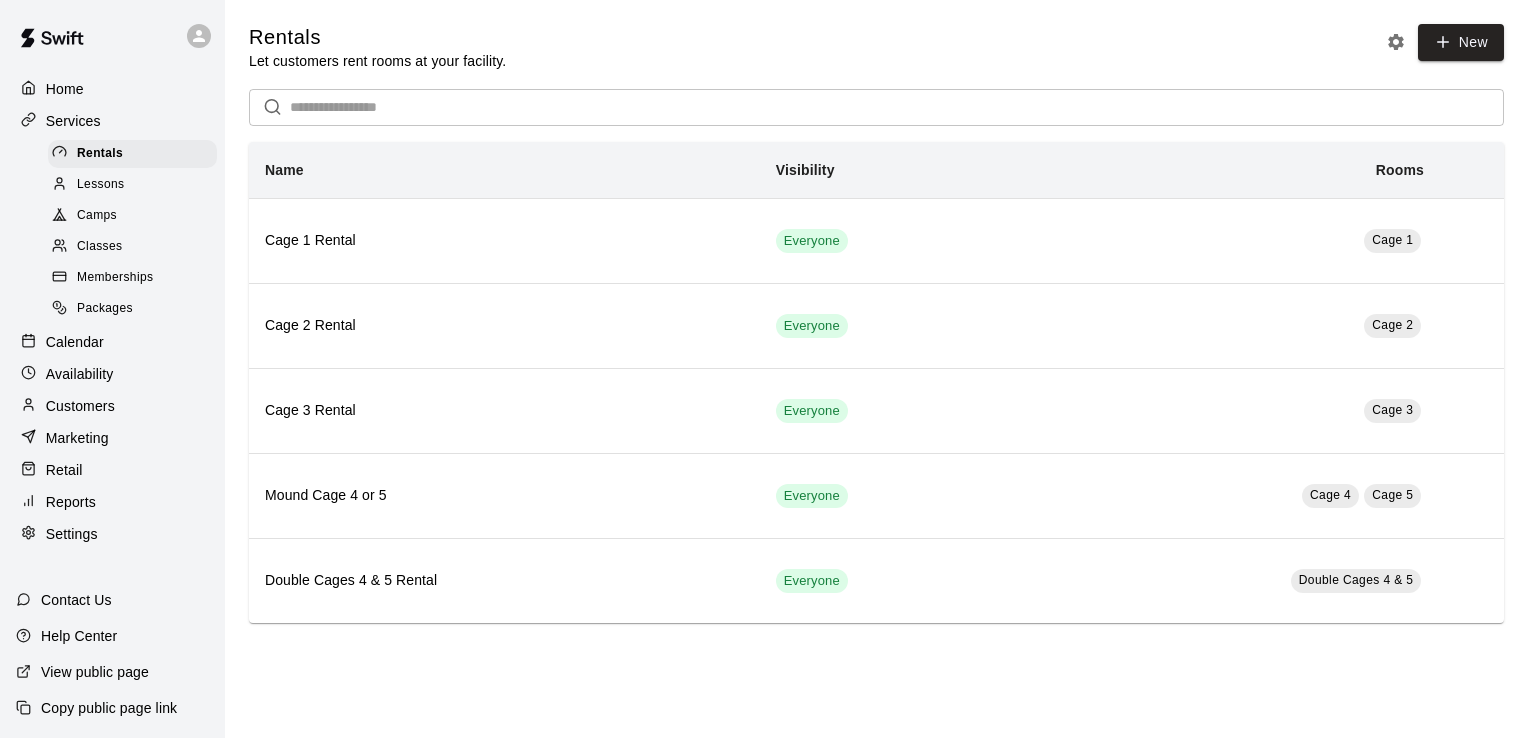 click on "Home" at bounding box center [112, 89] 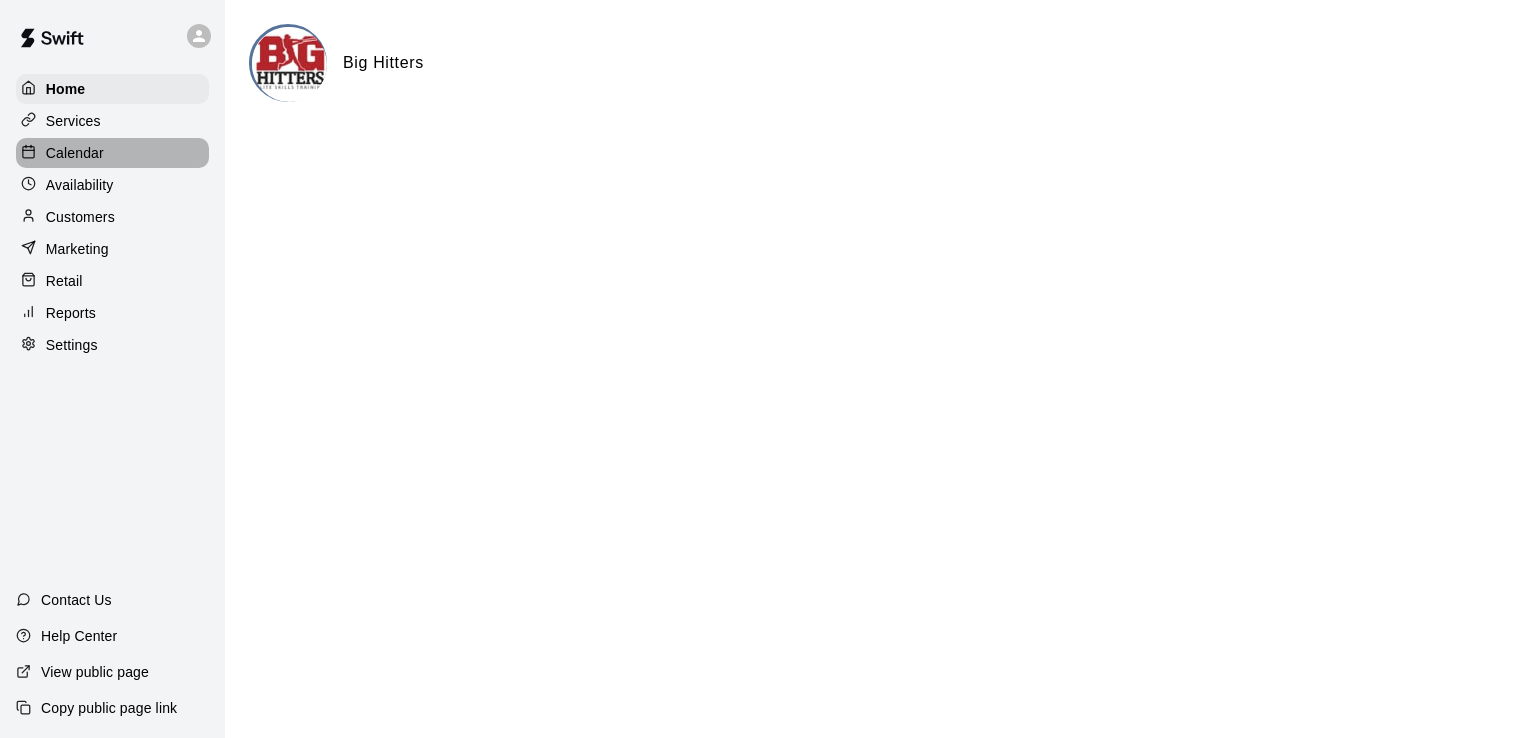 click on "Calendar" at bounding box center (112, 153) 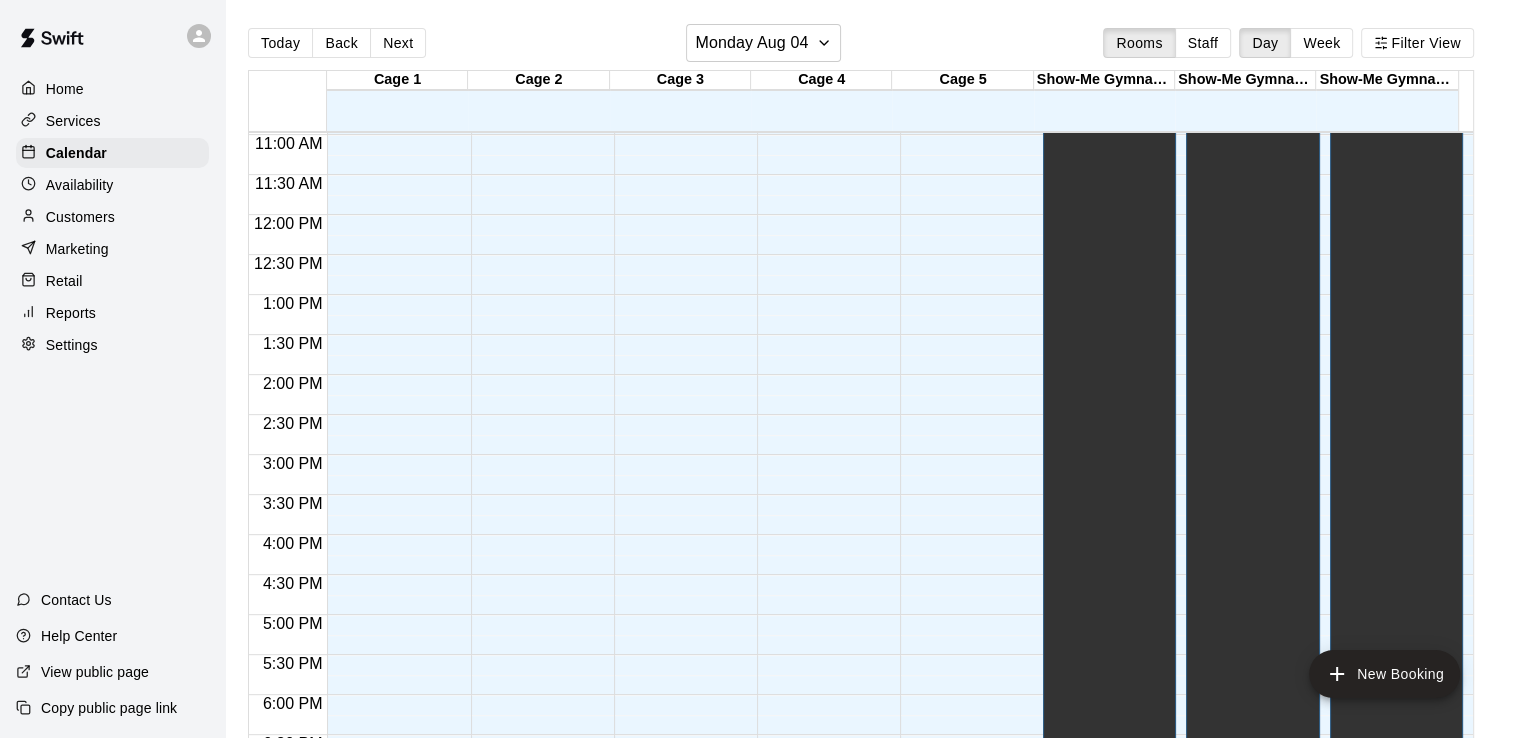 scroll, scrollTop: 877, scrollLeft: 0, axis: vertical 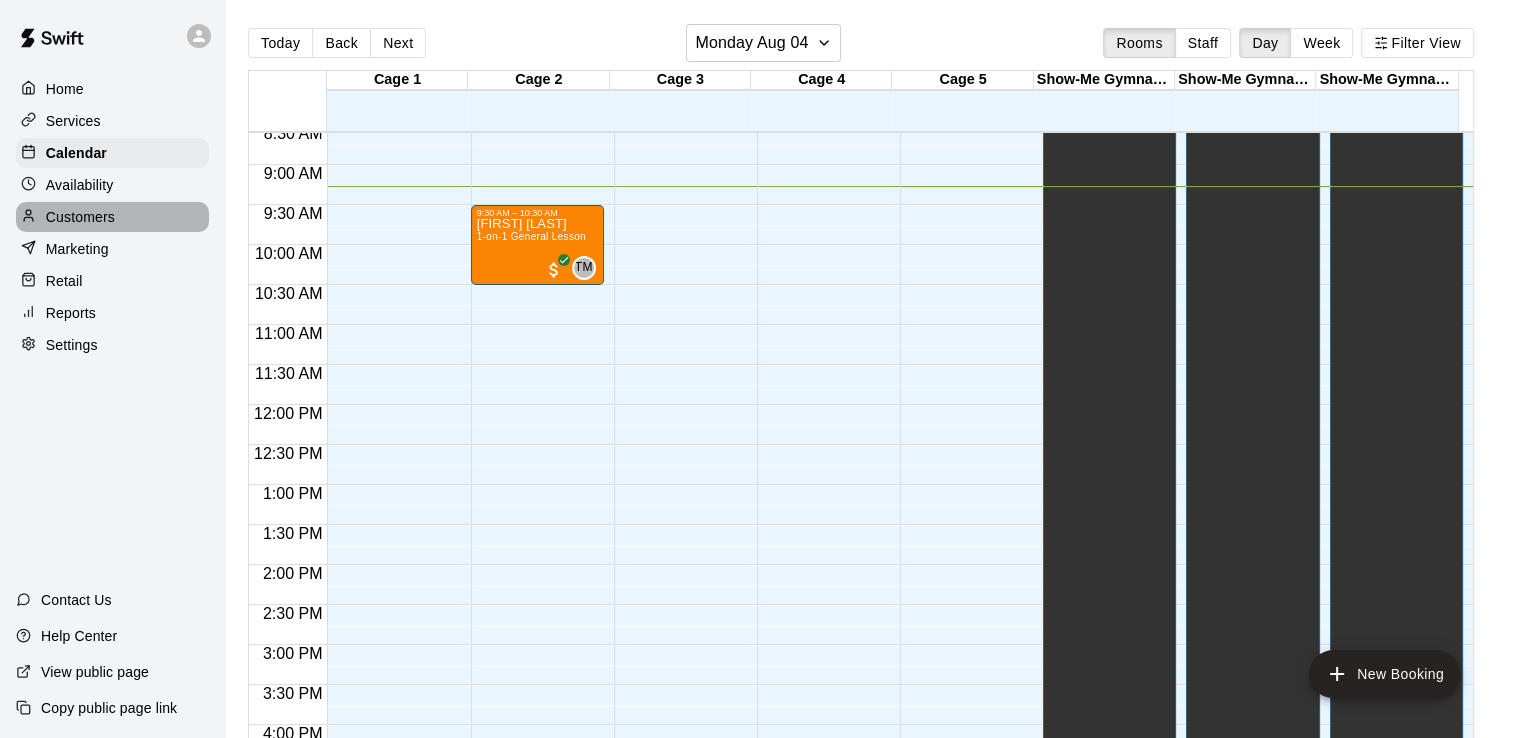 click on "Customers" at bounding box center [80, 217] 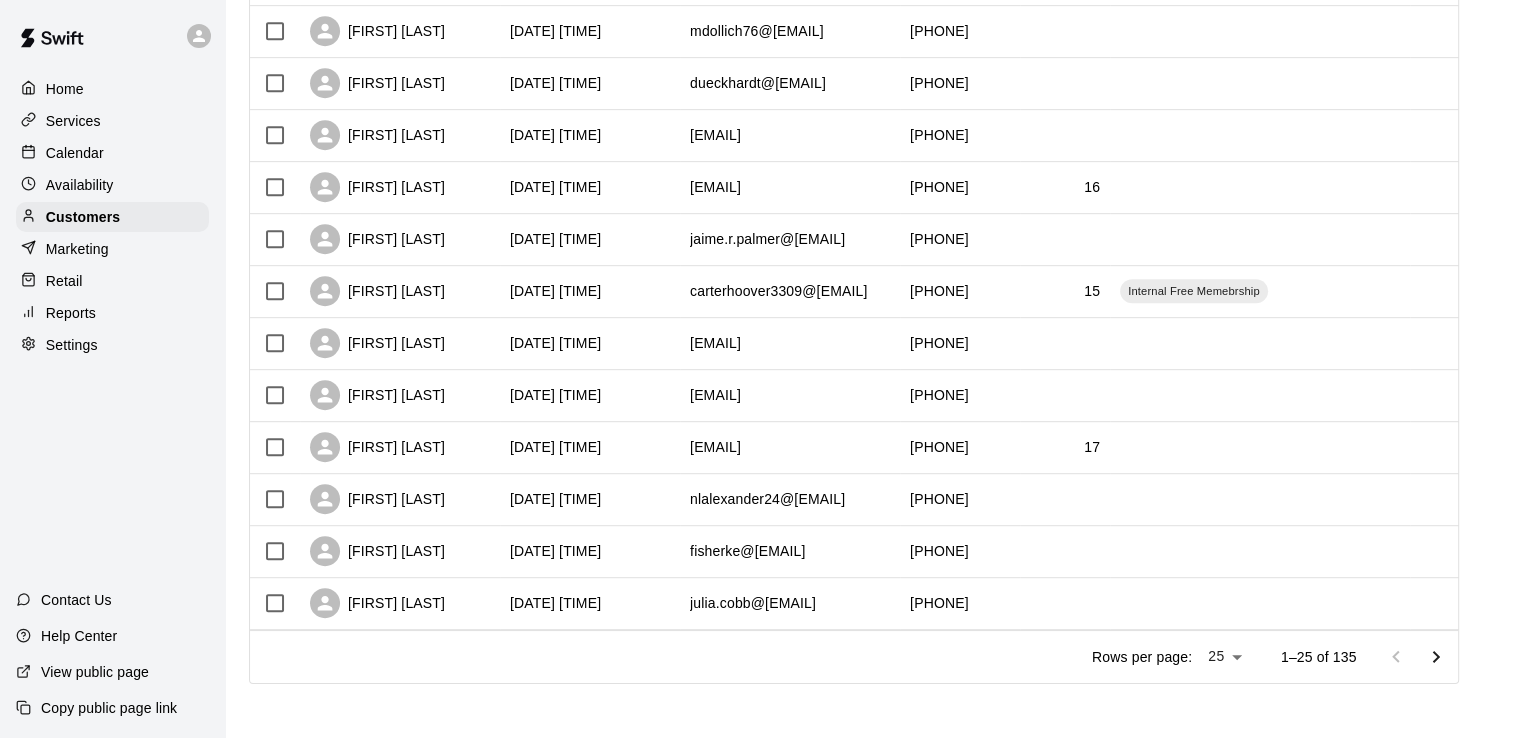 scroll, scrollTop: 989, scrollLeft: 0, axis: vertical 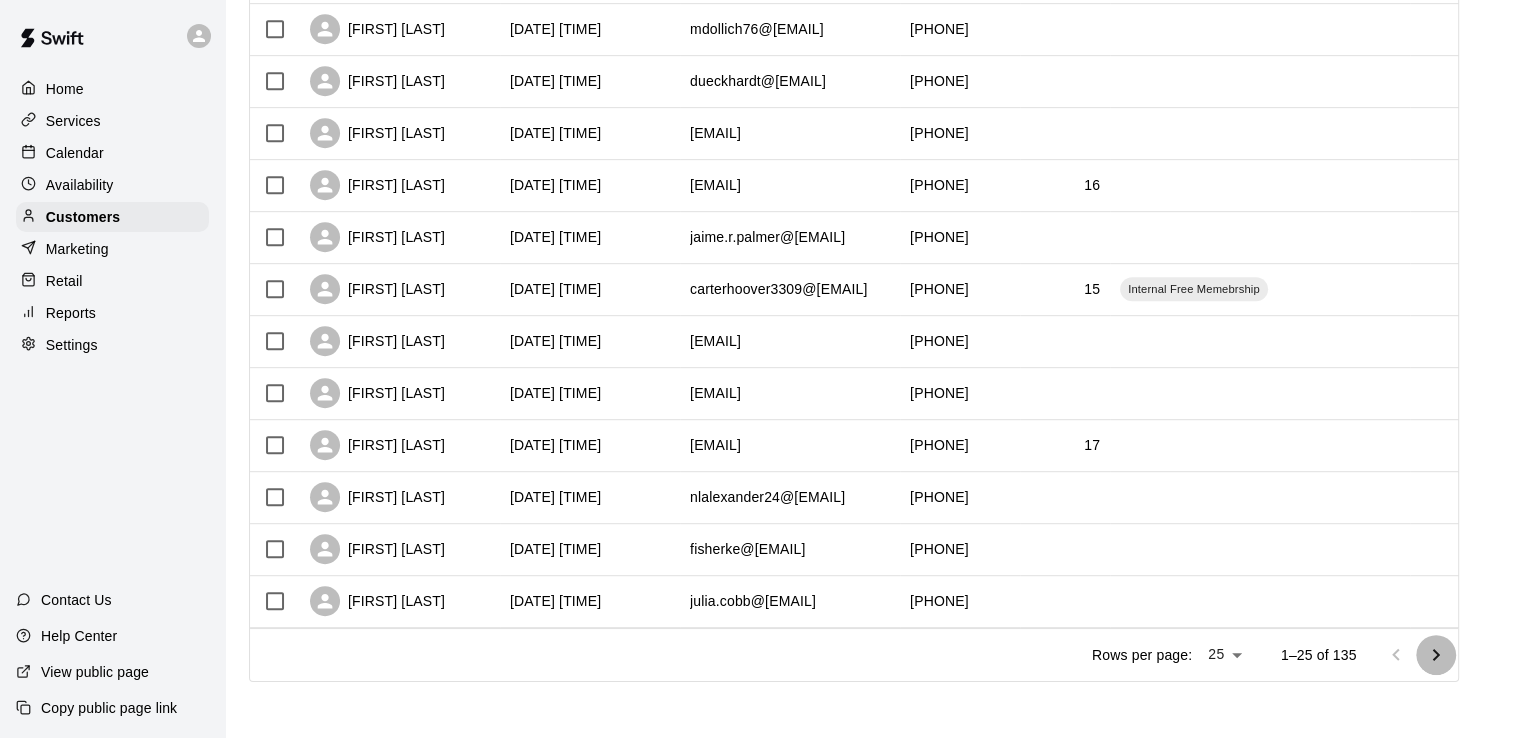 click 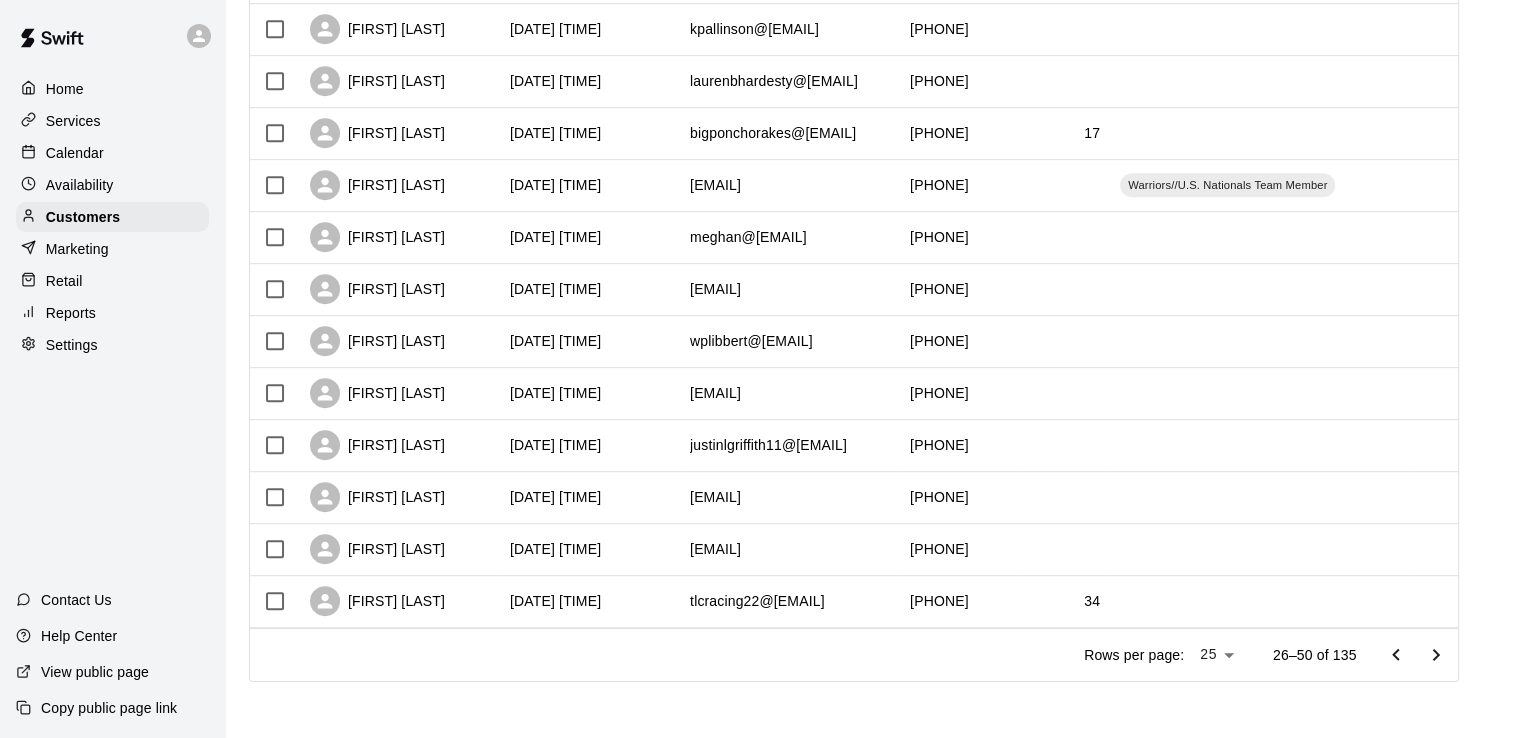 click 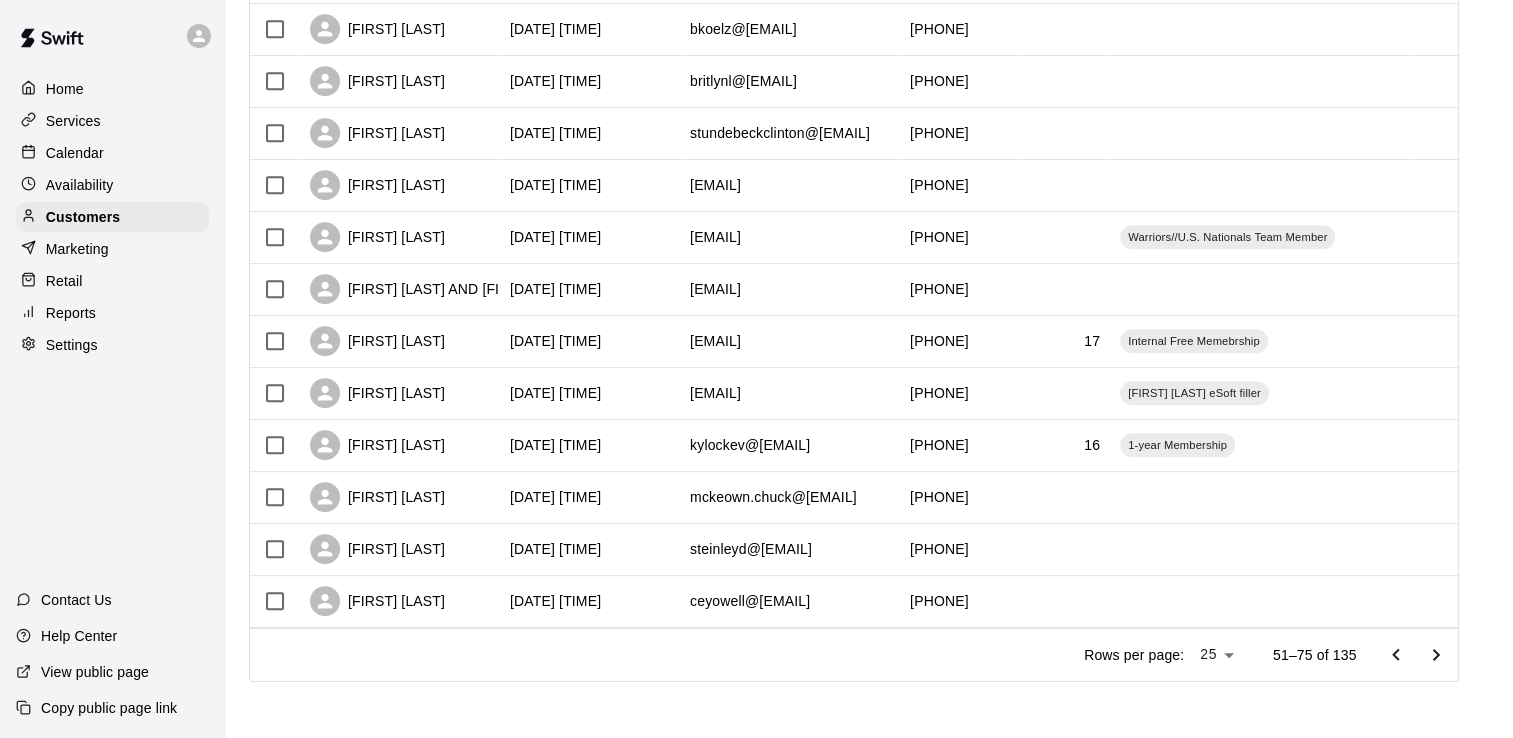 click 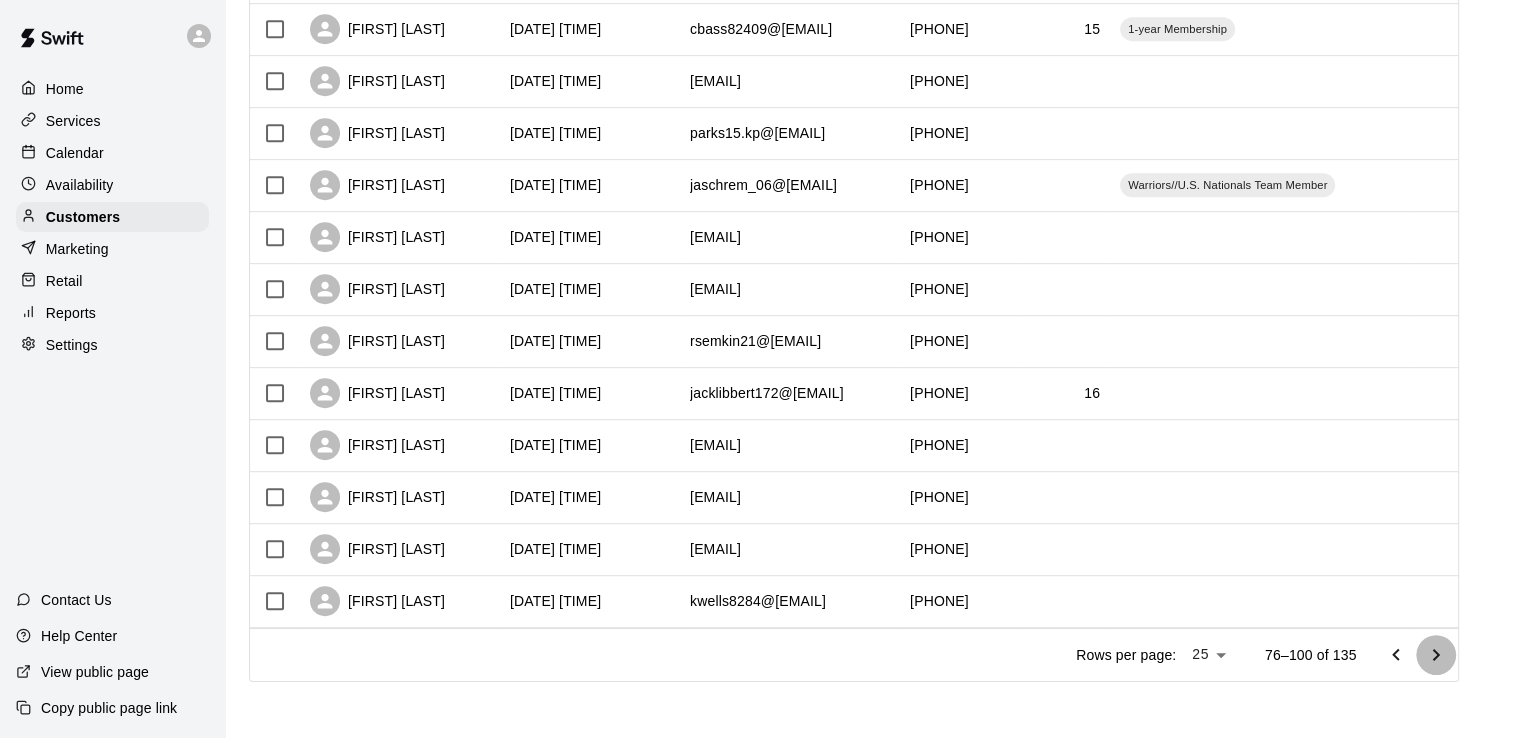 click 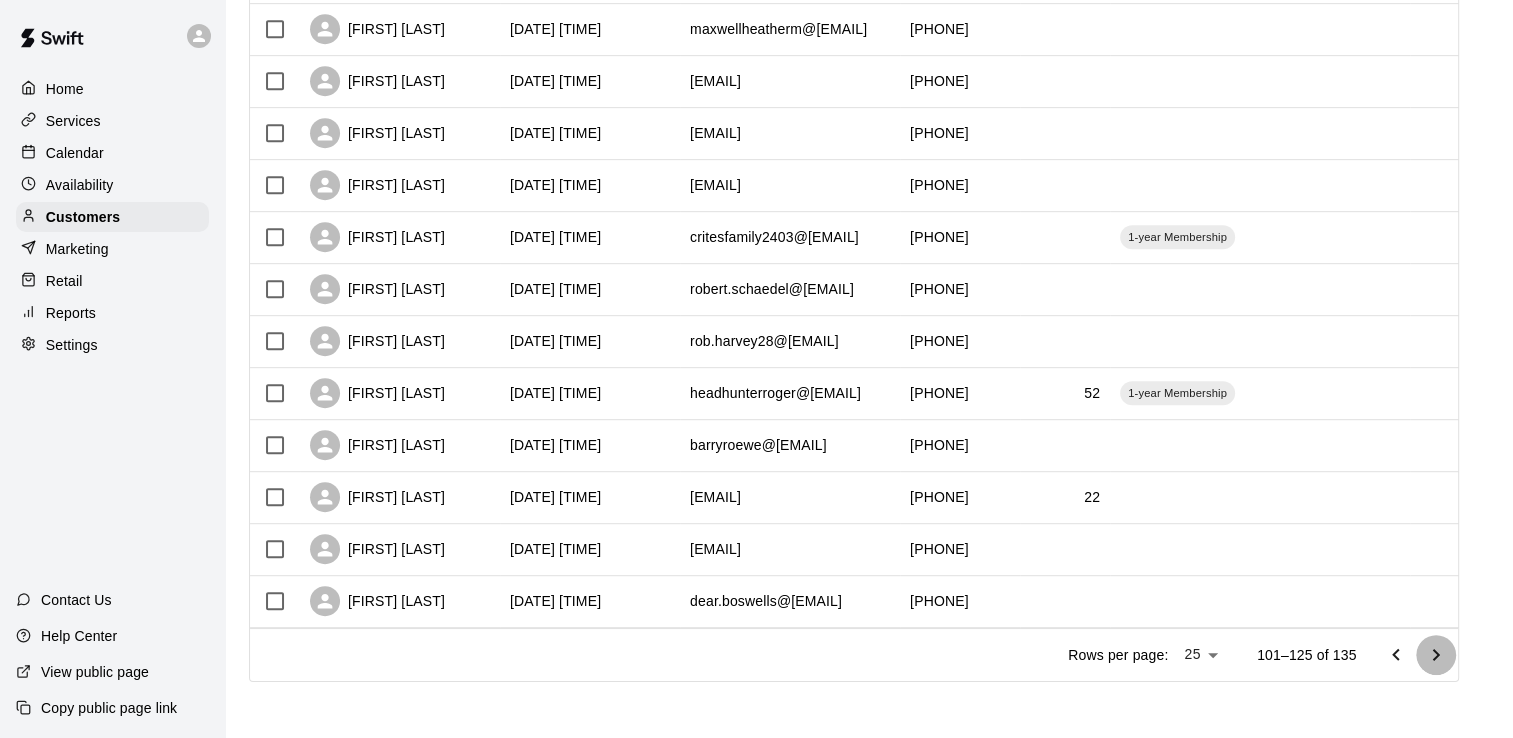 click 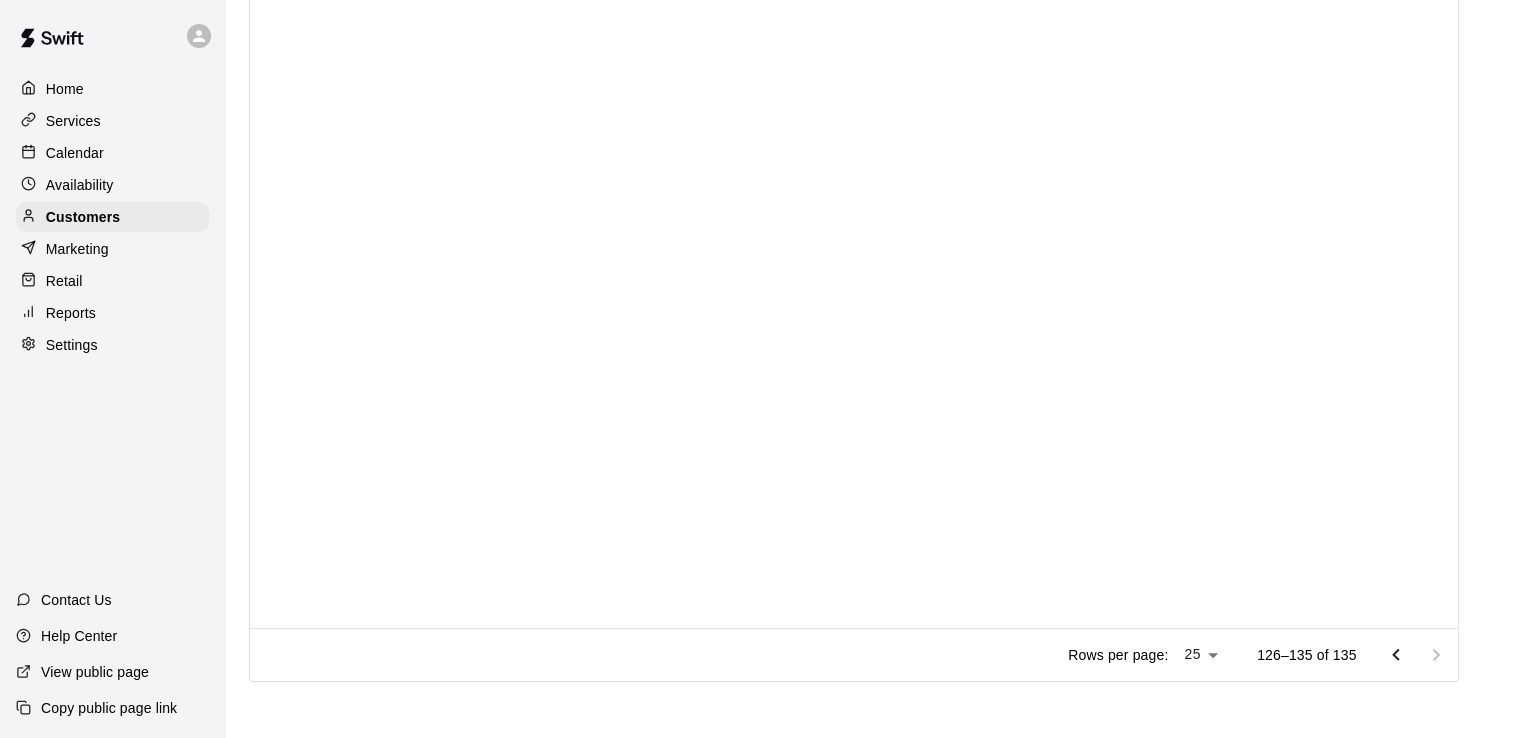 scroll, scrollTop: 209, scrollLeft: 0, axis: vertical 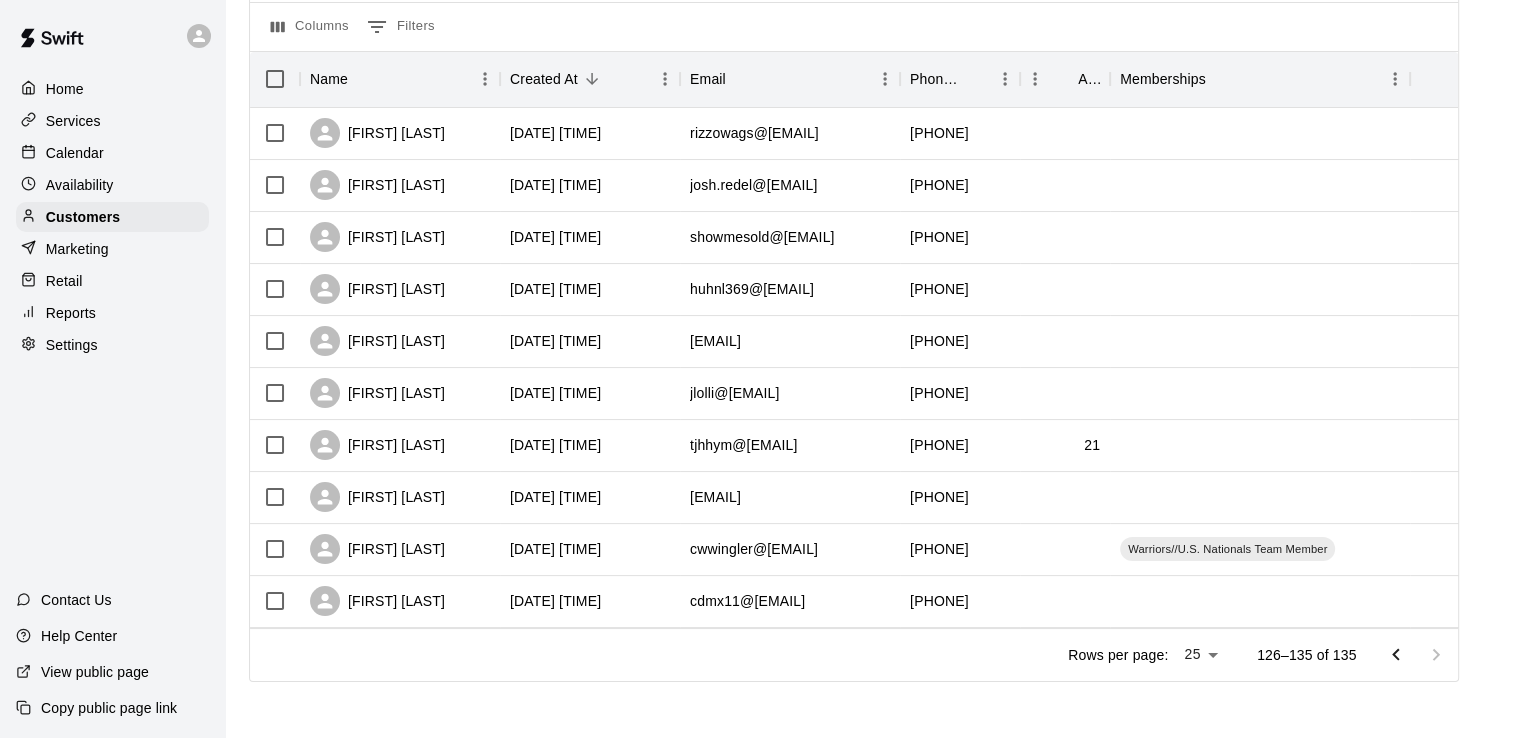 click on "Services" at bounding box center [112, 121] 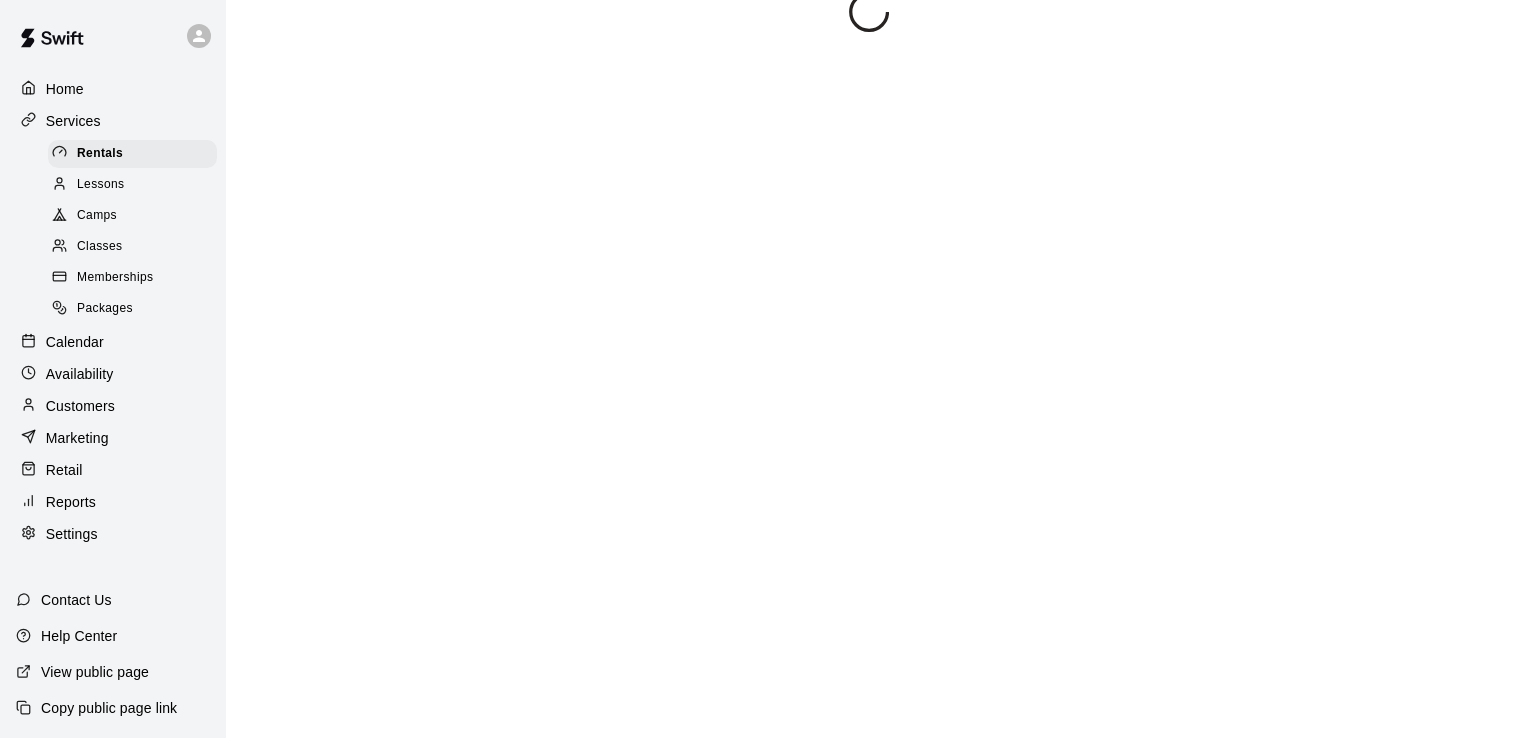 scroll, scrollTop: 0, scrollLeft: 0, axis: both 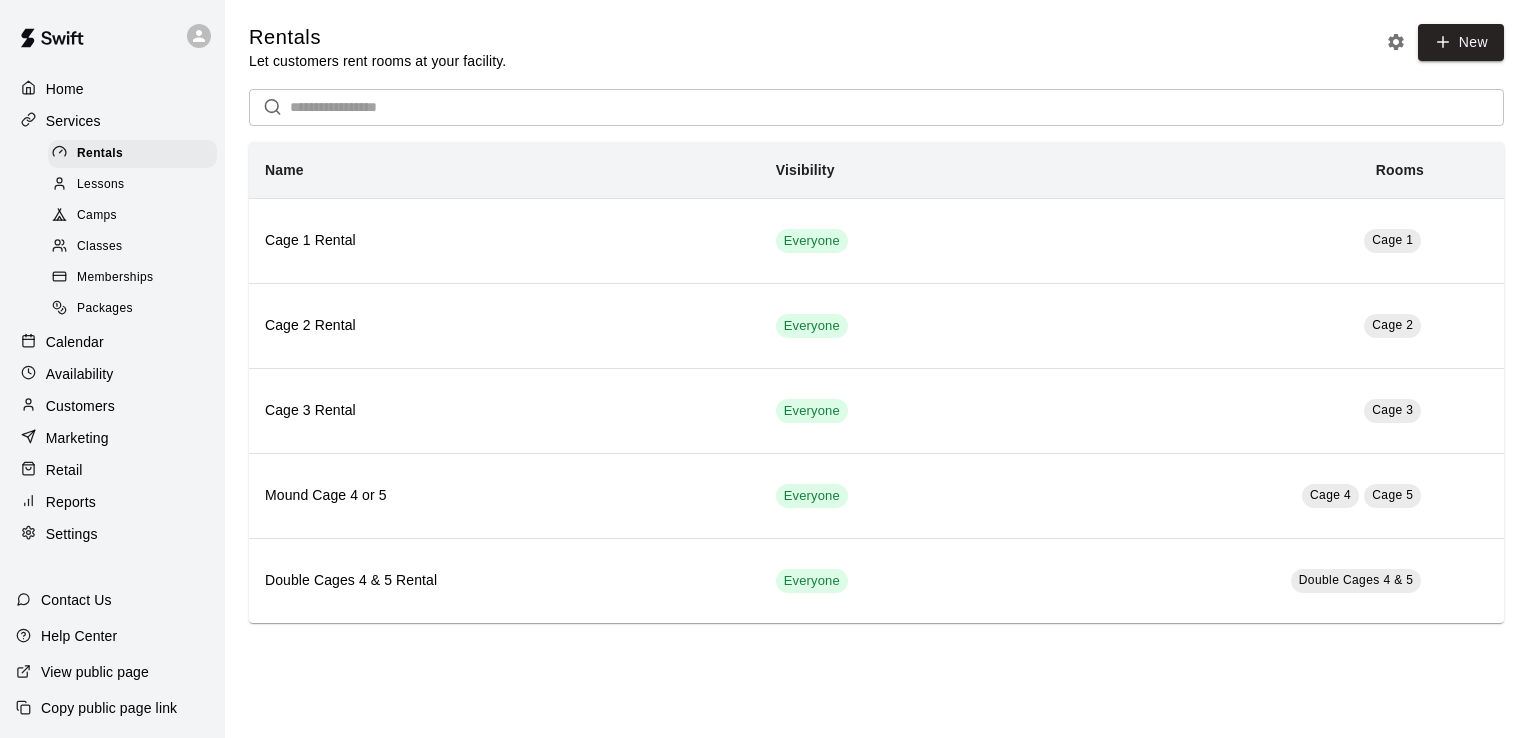 click on "Memberships" at bounding box center [115, 278] 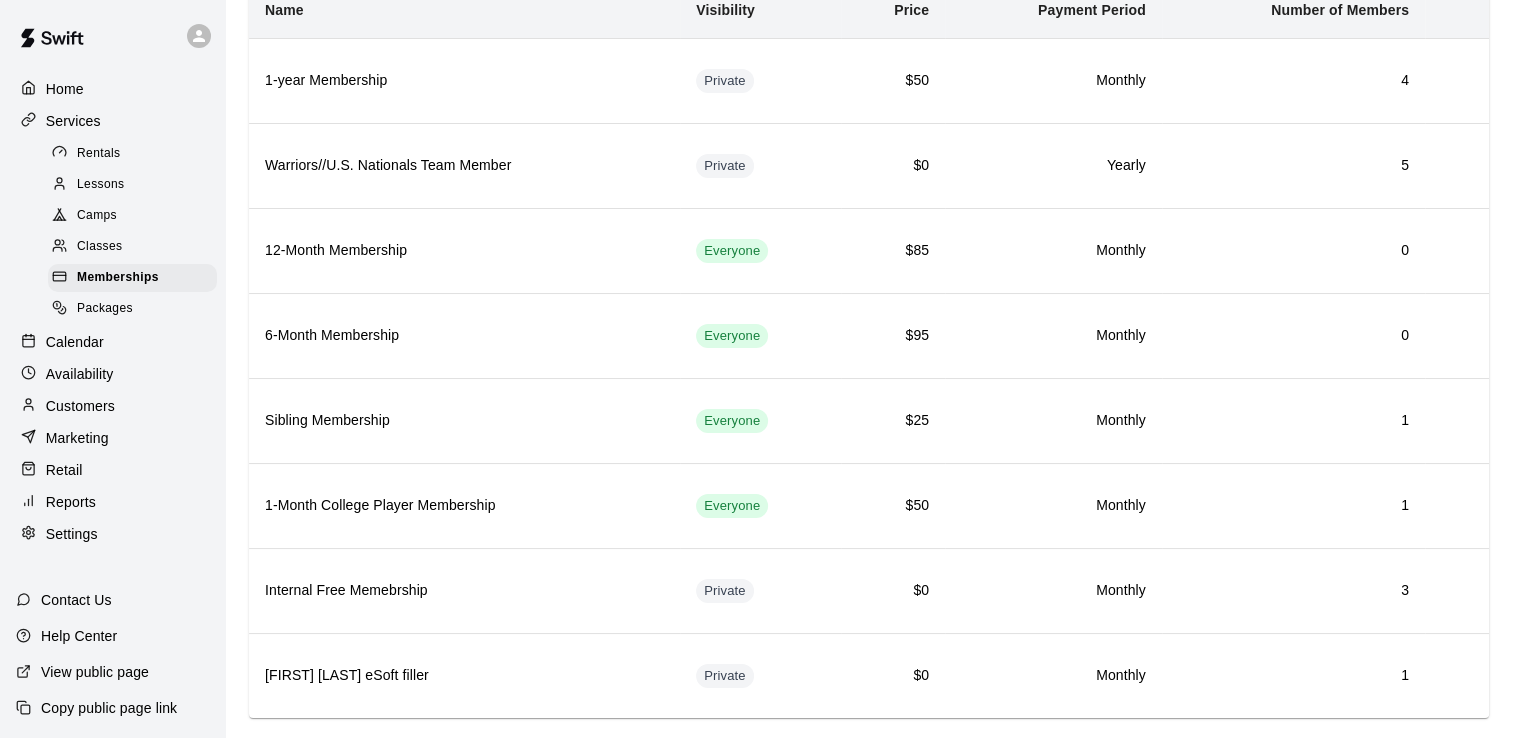 scroll, scrollTop: 156, scrollLeft: 0, axis: vertical 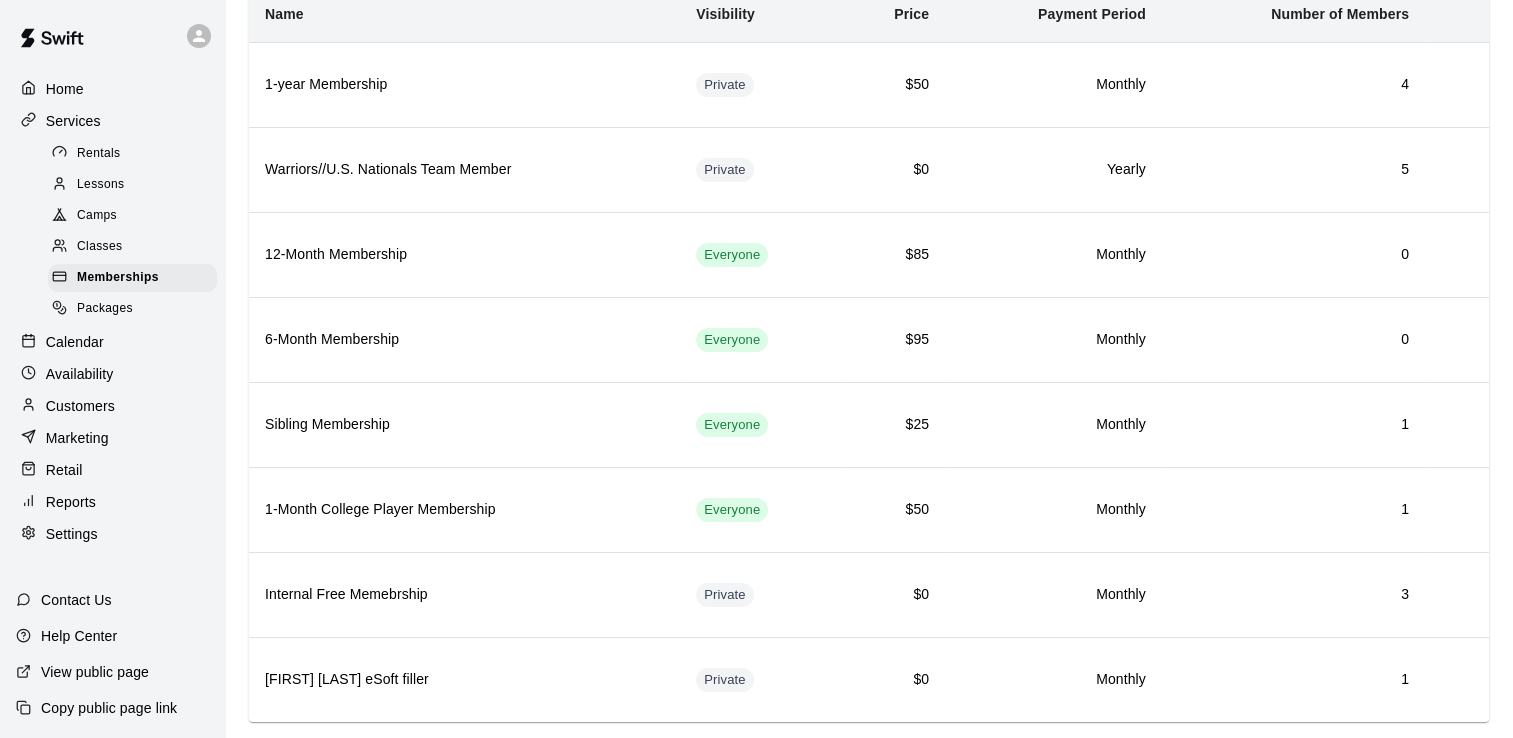 click on "Home" at bounding box center (112, 89) 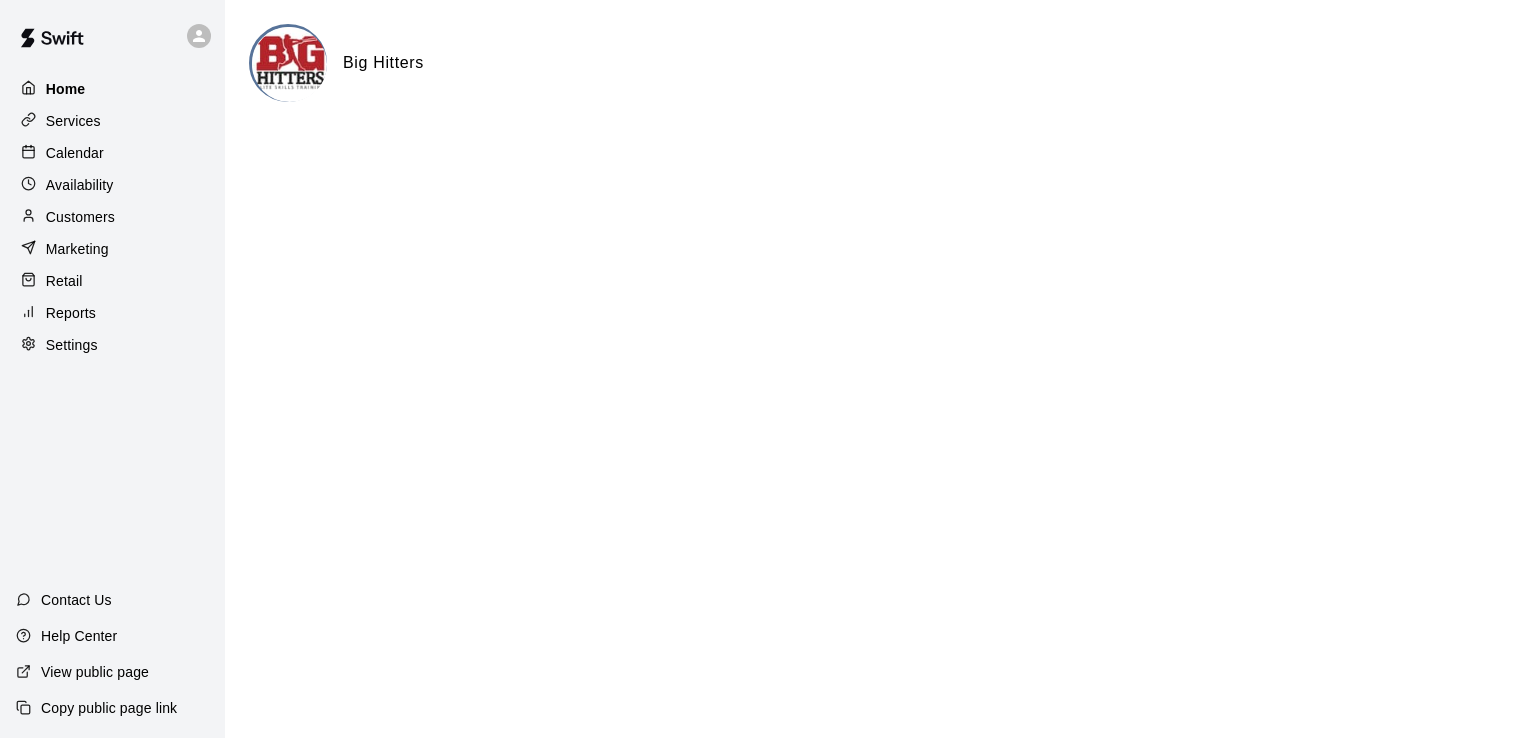 scroll, scrollTop: 0, scrollLeft: 0, axis: both 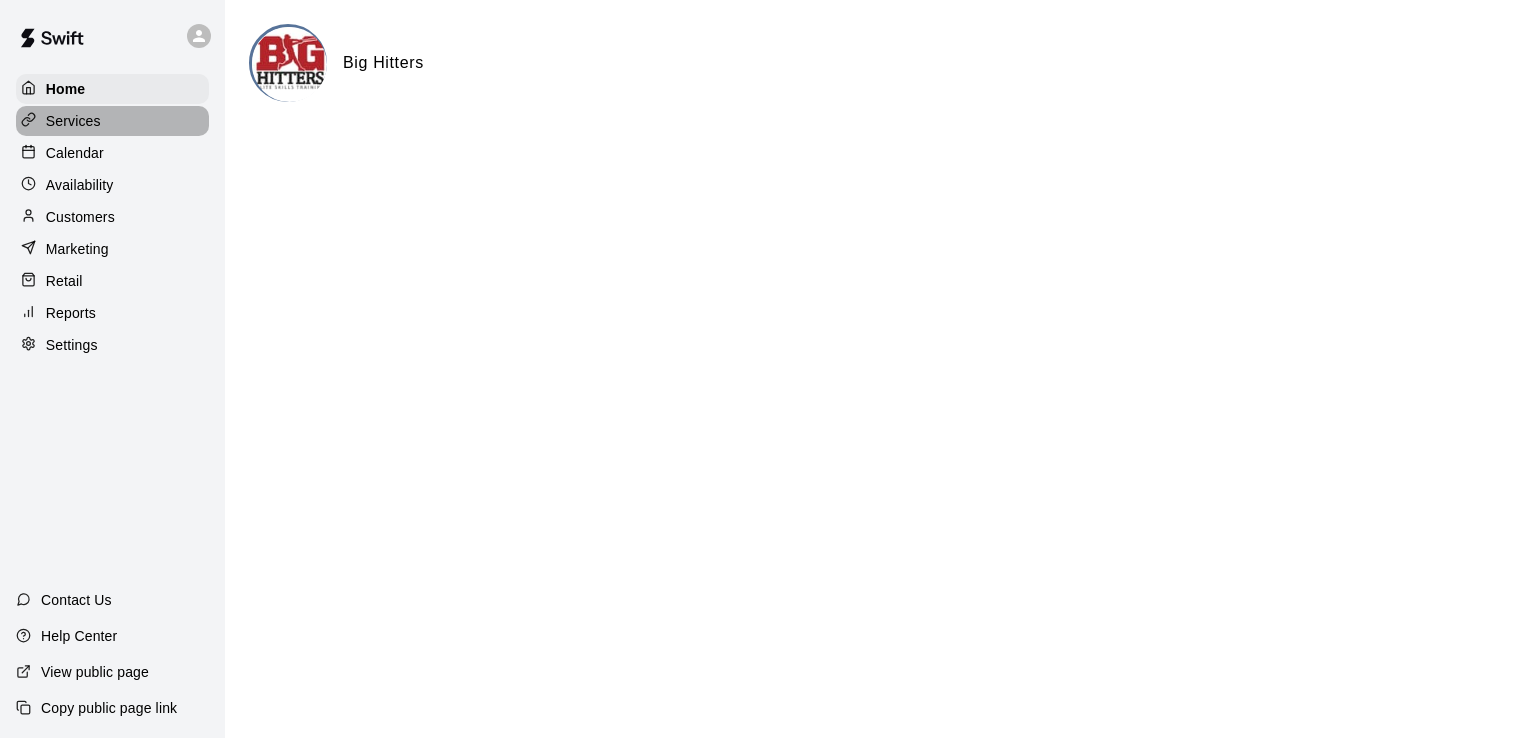 click on "Services" at bounding box center (73, 121) 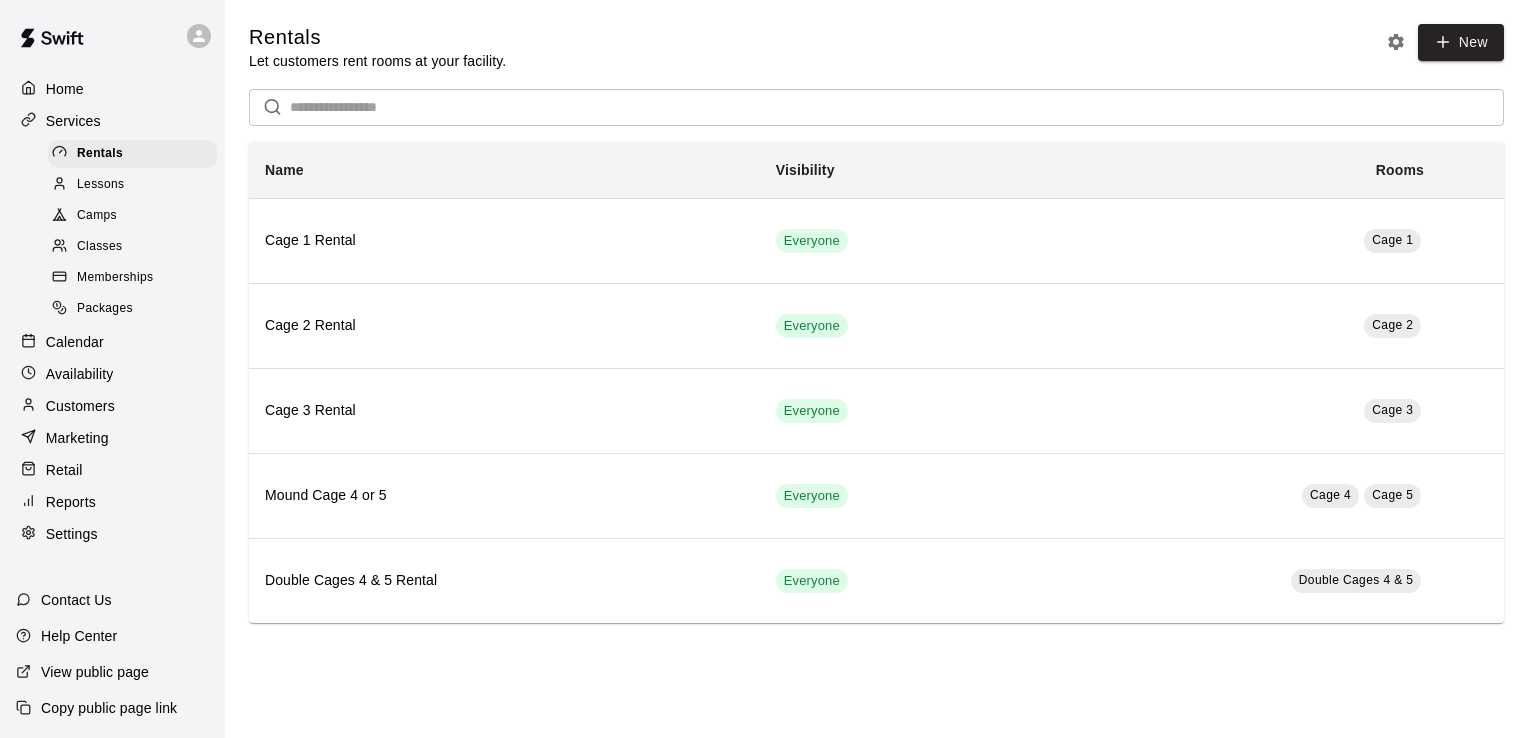 click on "Lessons" at bounding box center [132, 185] 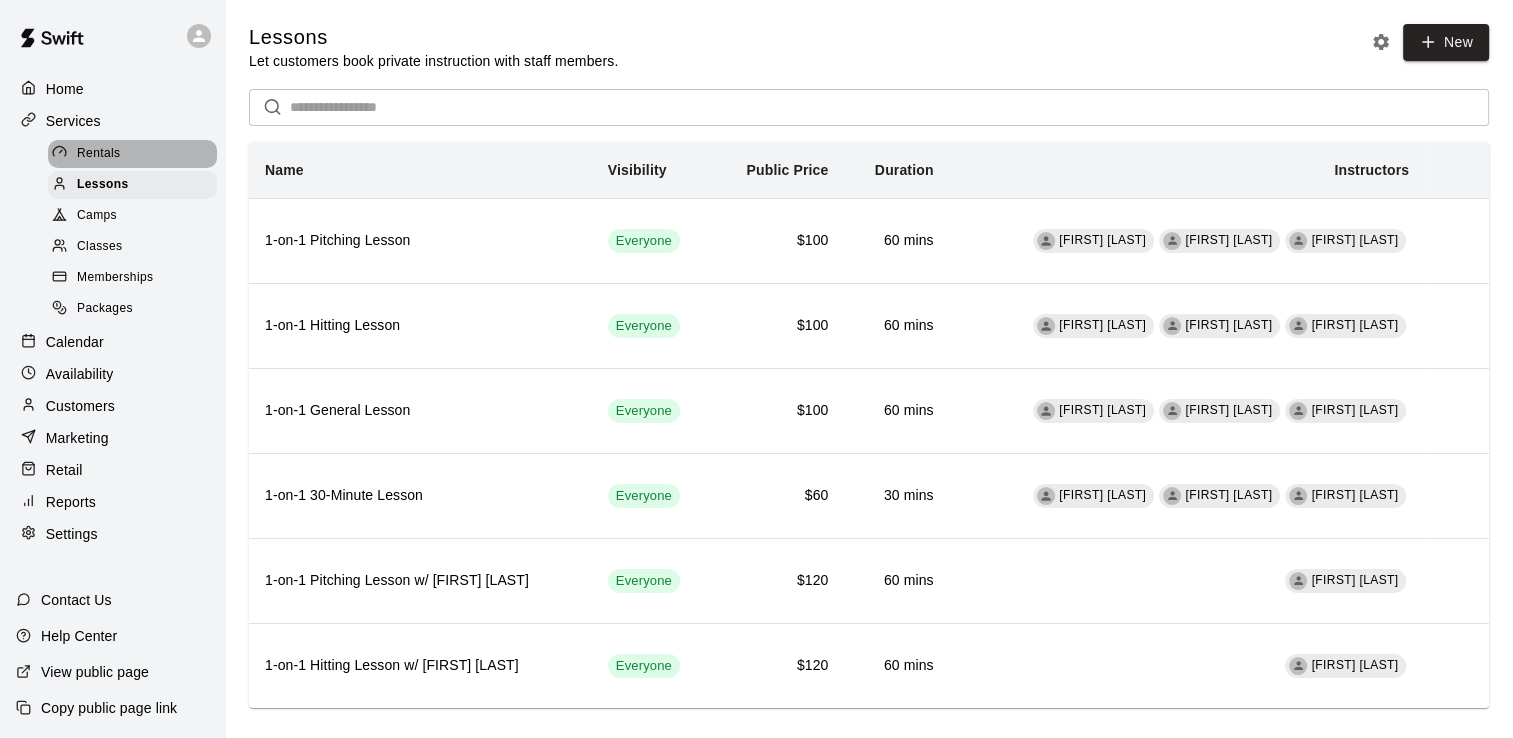 click on "Rentals" at bounding box center [132, 154] 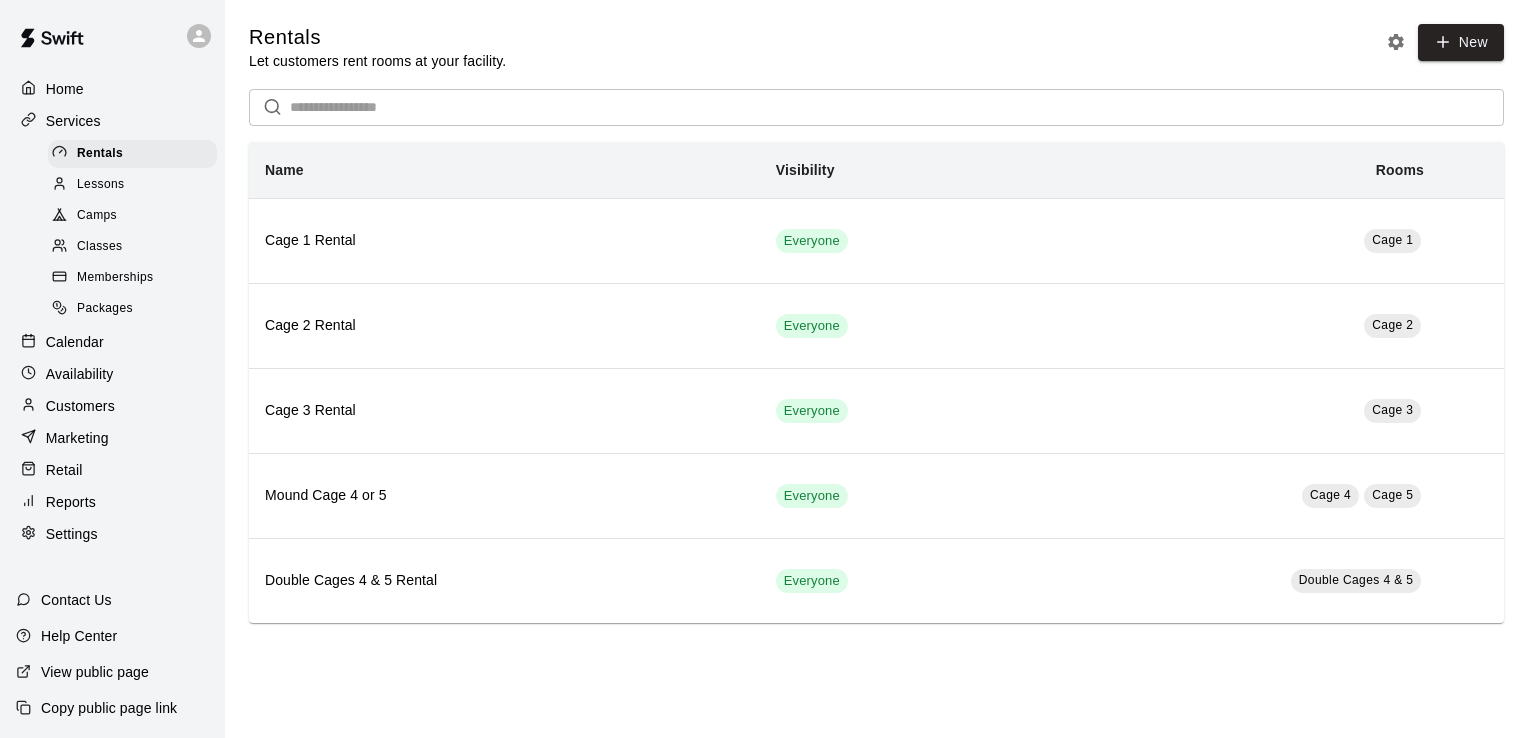 click on "Lessons" at bounding box center [101, 185] 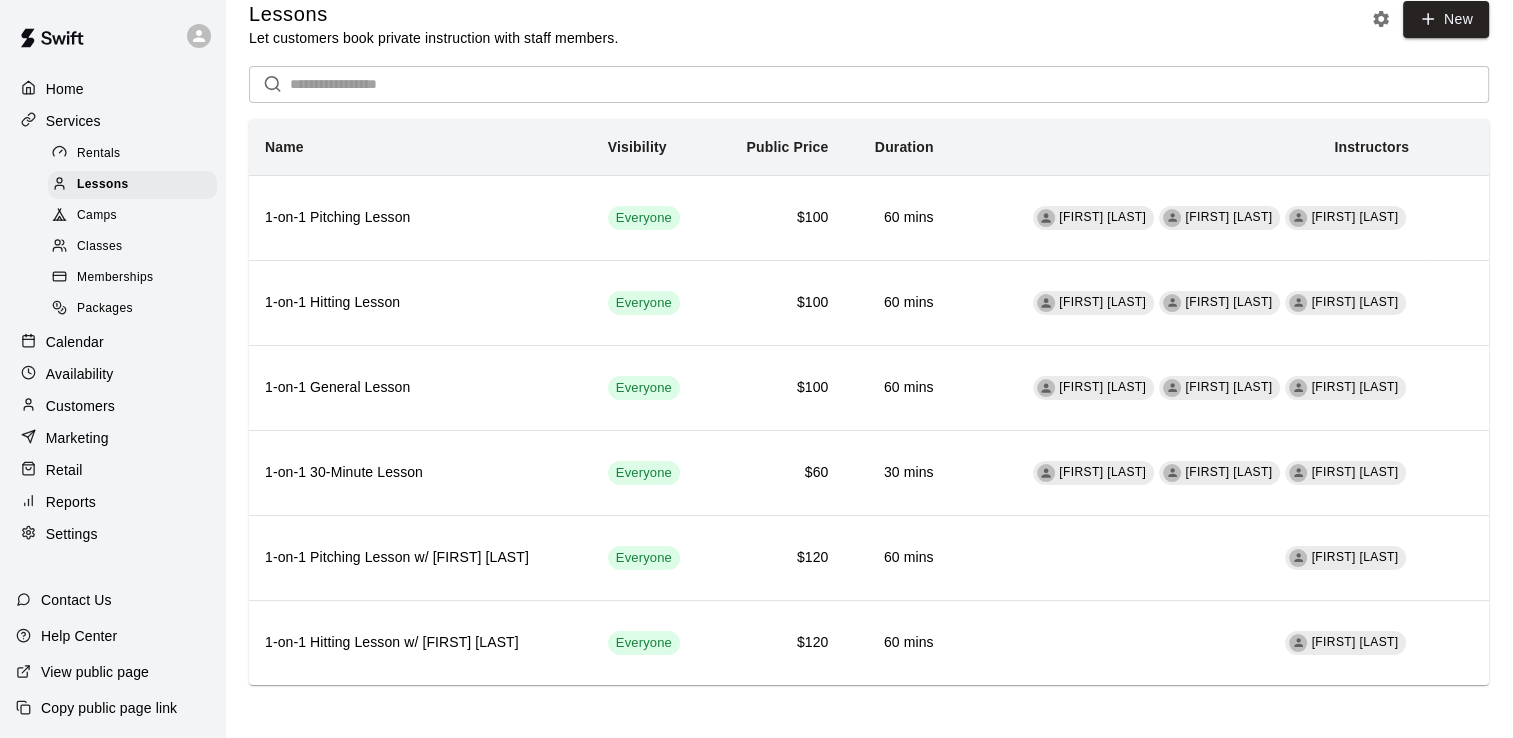 scroll, scrollTop: 0, scrollLeft: 0, axis: both 